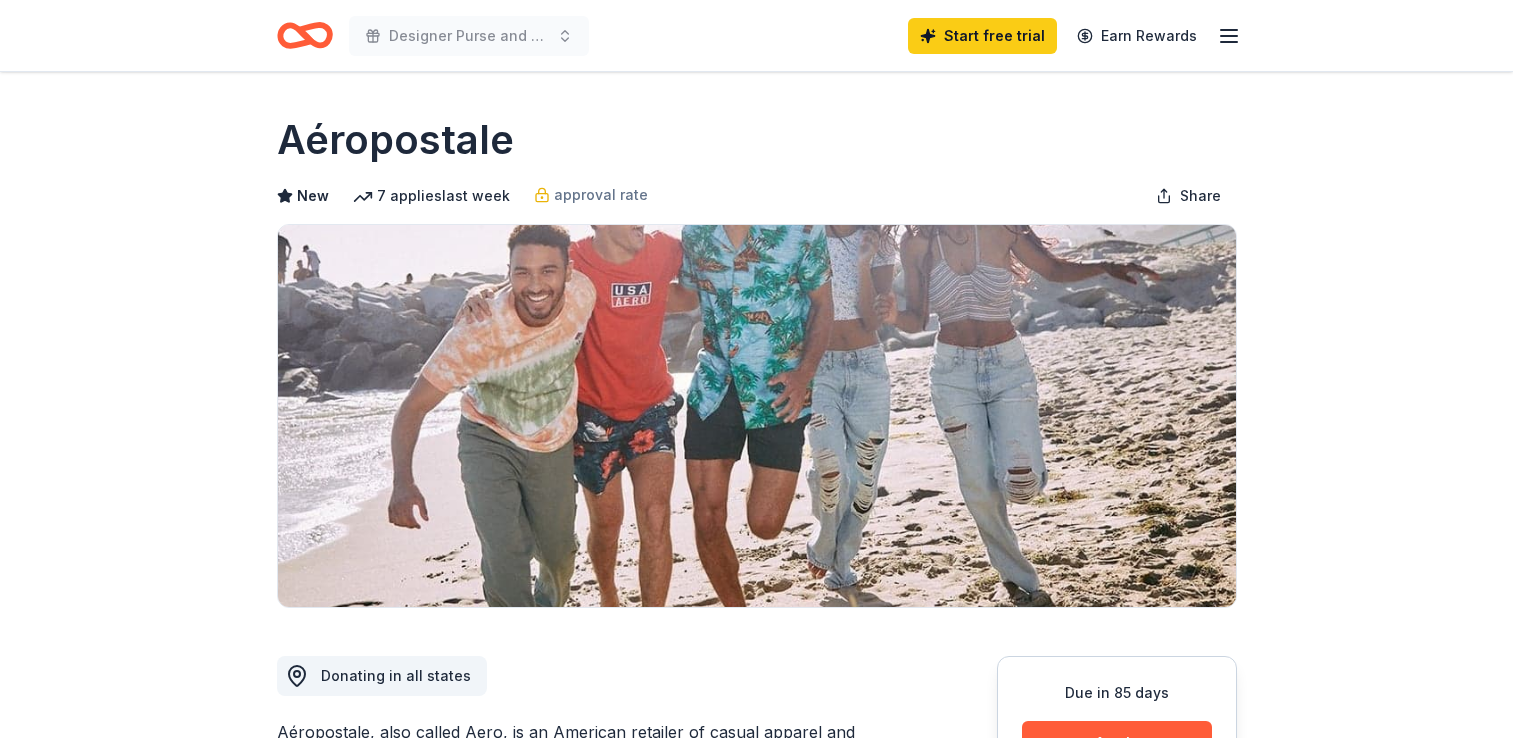 scroll, scrollTop: 0, scrollLeft: 0, axis: both 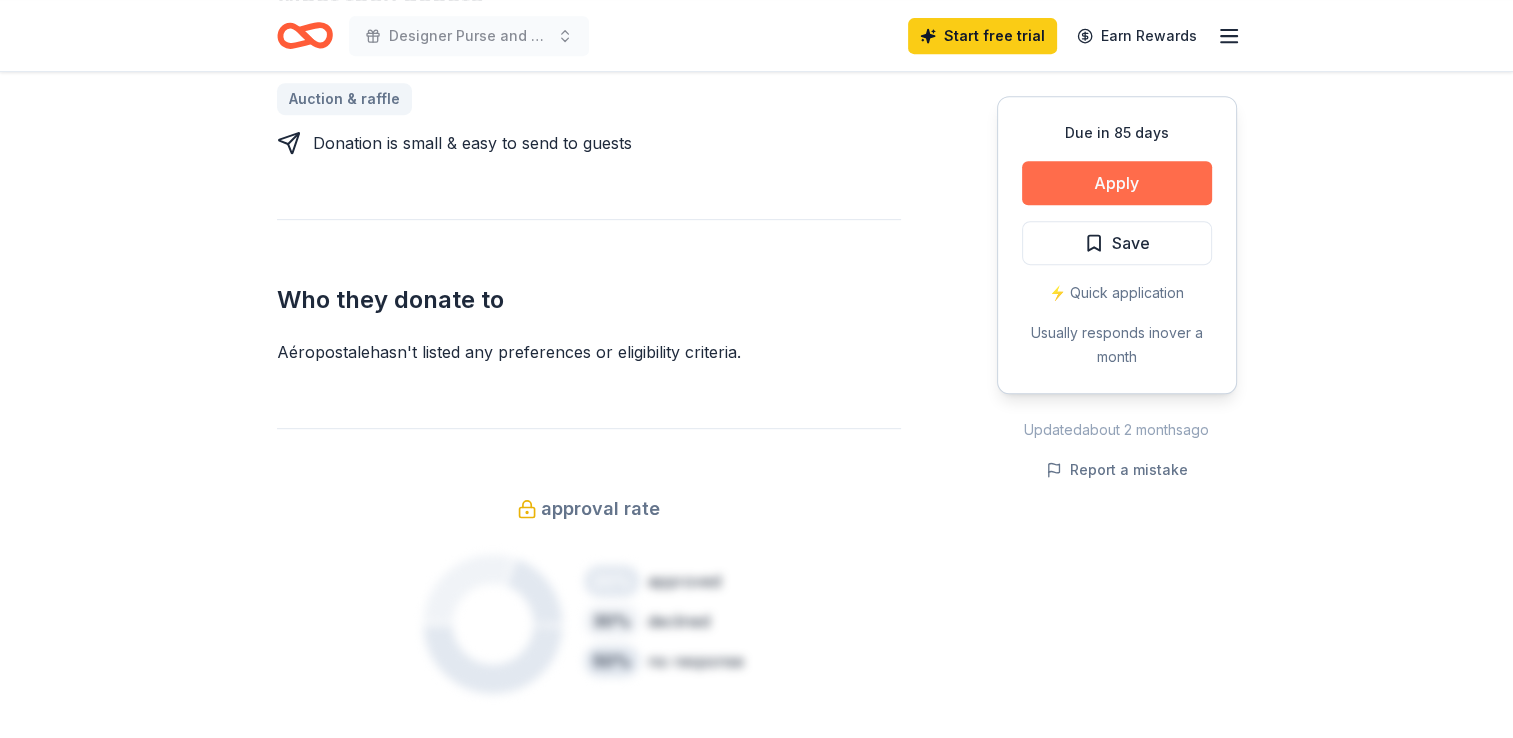 click on "Apply" at bounding box center [1117, 183] 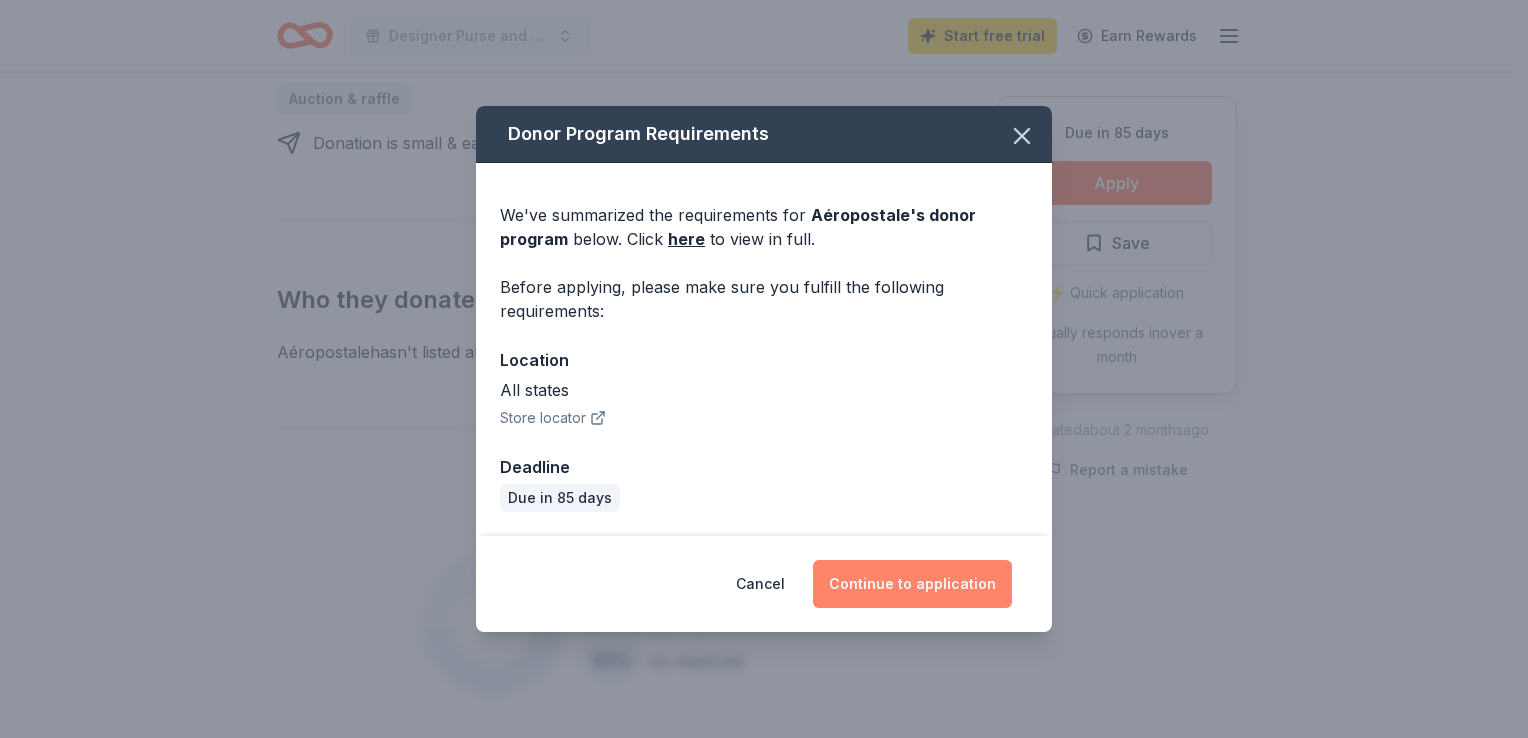 click on "Continue to application" at bounding box center [912, 584] 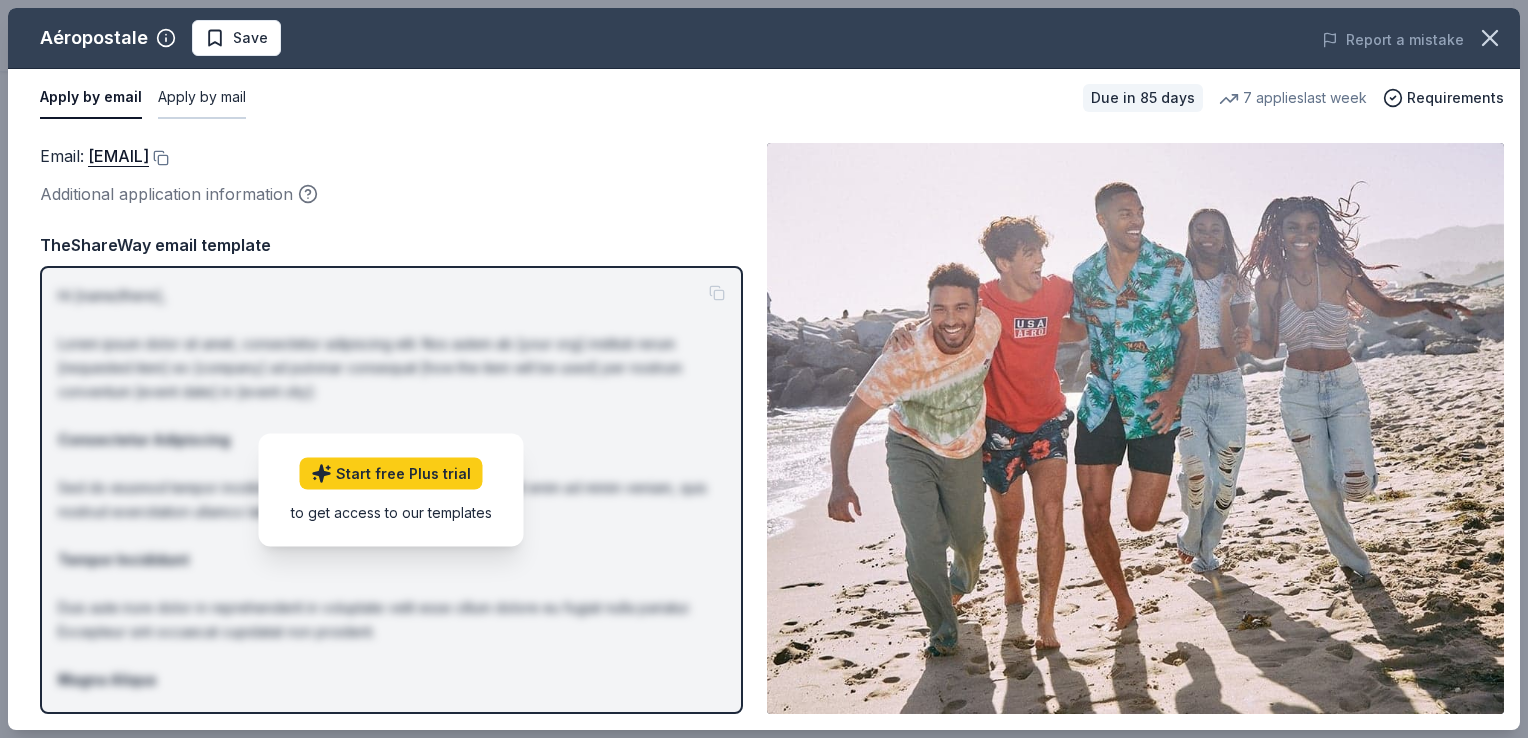 click on "Apply by mail" at bounding box center (202, 98) 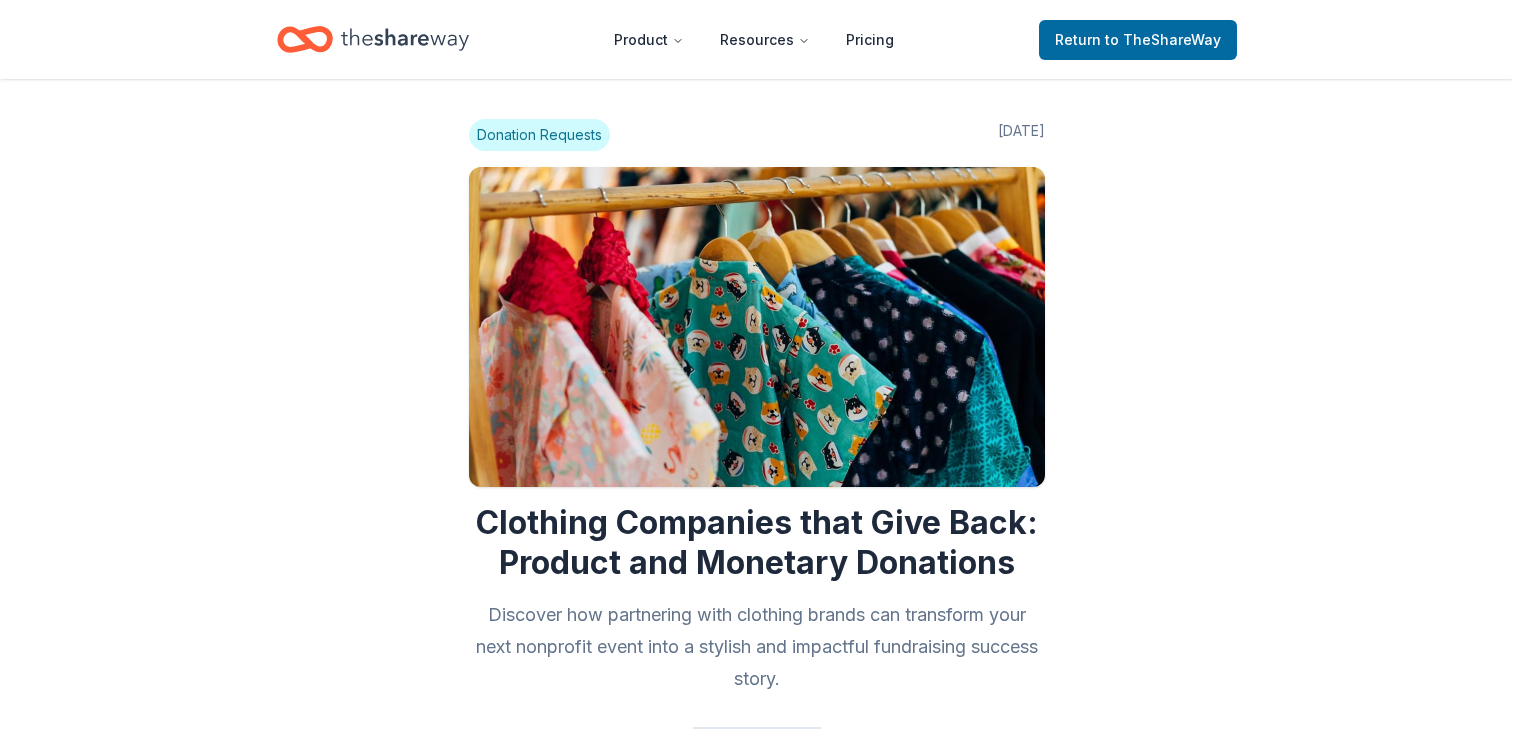 scroll, scrollTop: 0, scrollLeft: 0, axis: both 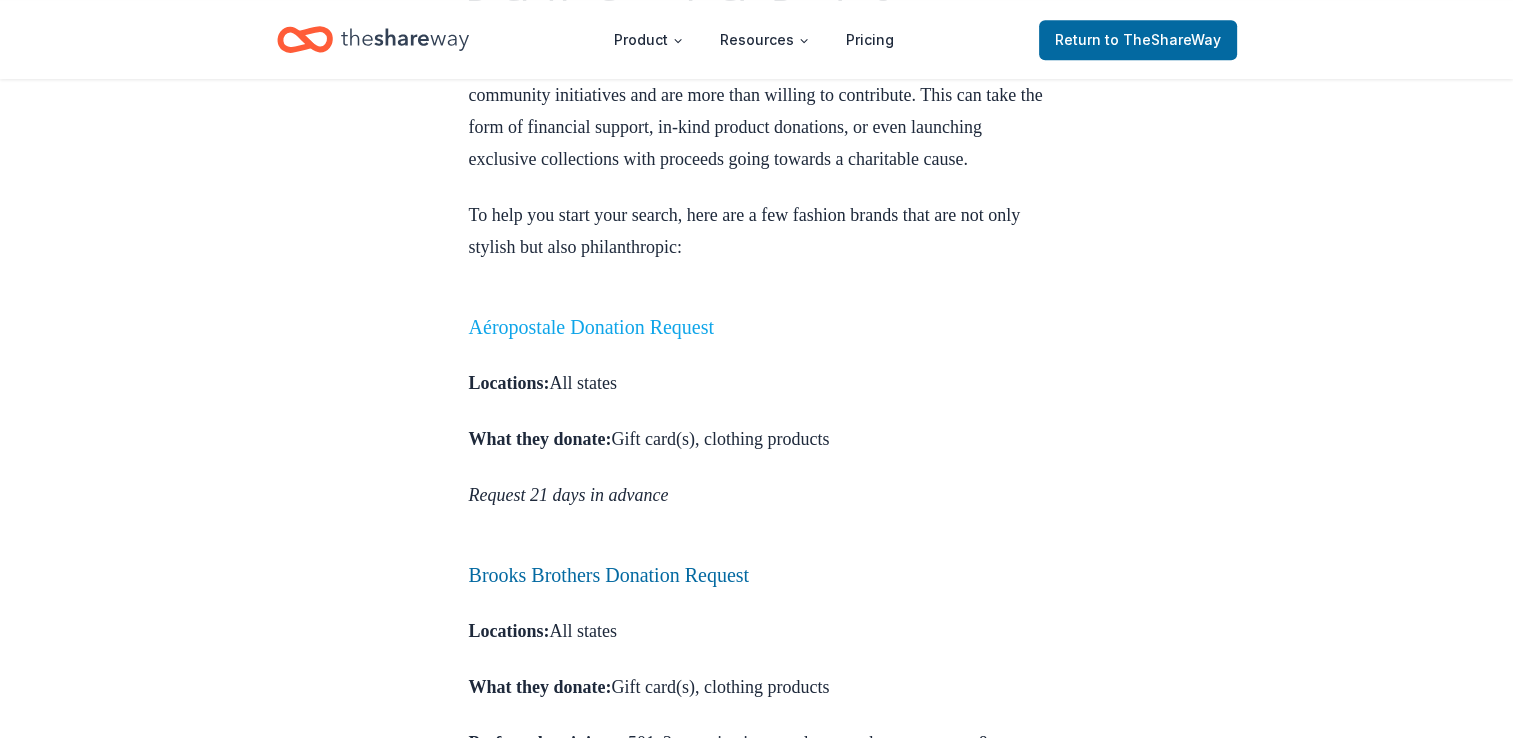 click on "Aéropostale Donation Request" at bounding box center (592, 327) 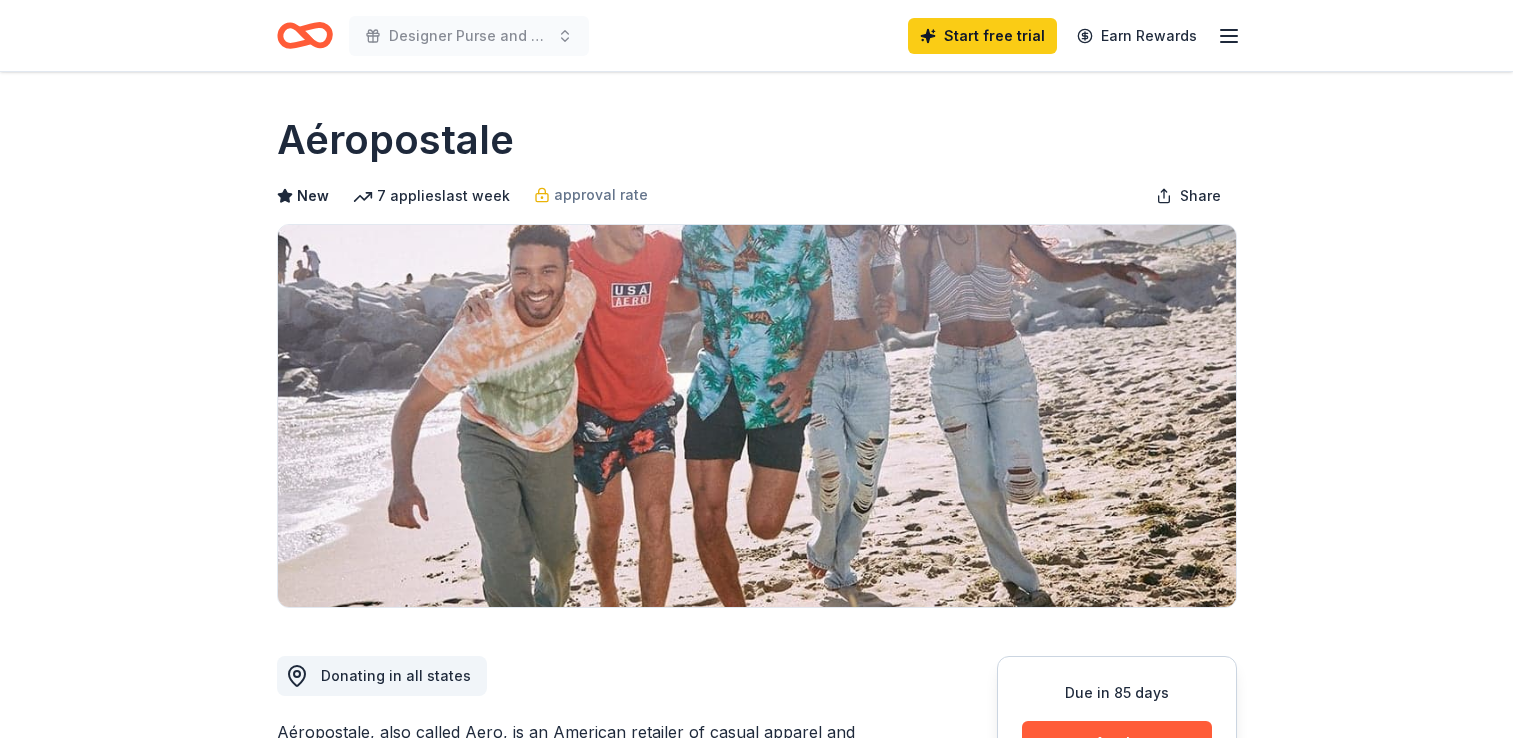 scroll, scrollTop: 0, scrollLeft: 0, axis: both 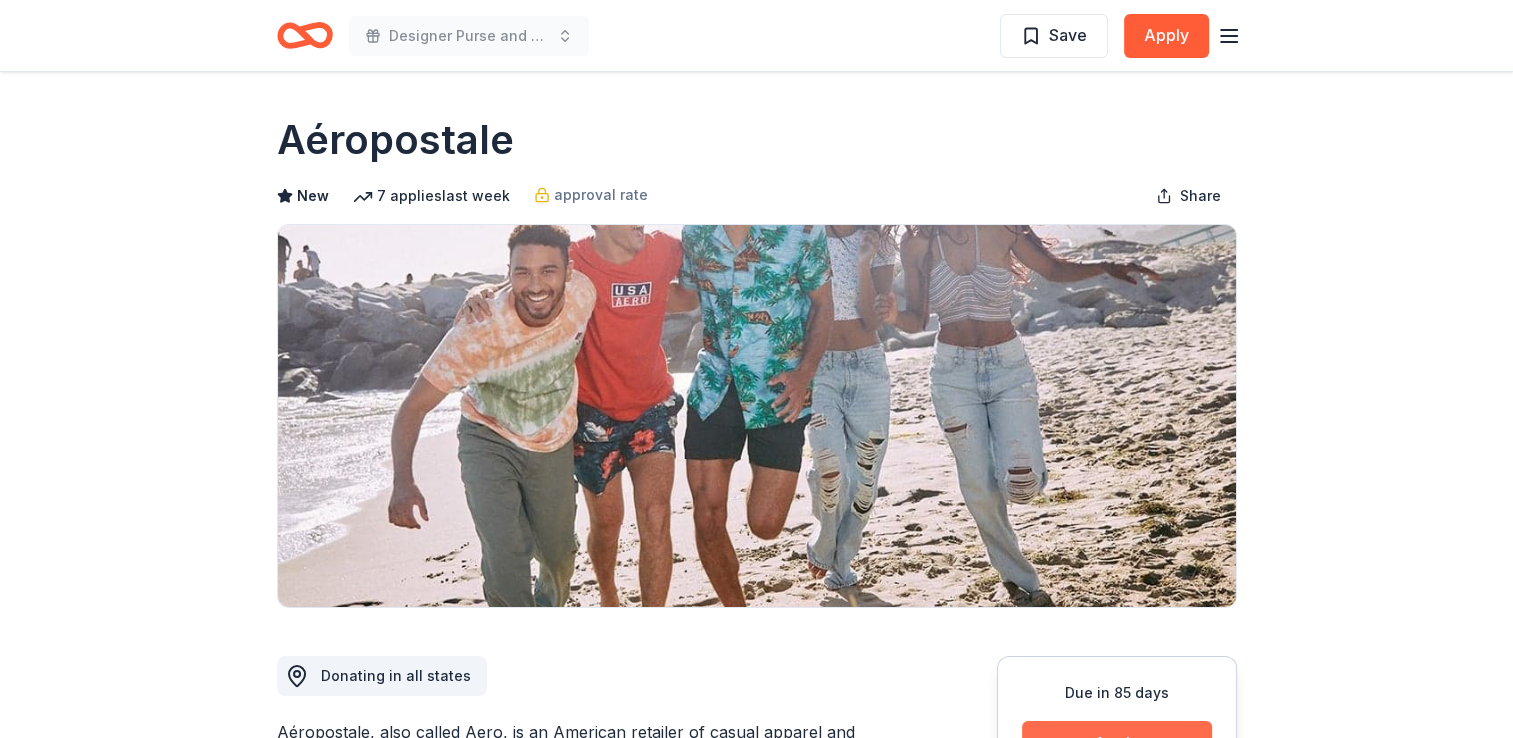 click on "Apply" at bounding box center (1117, 743) 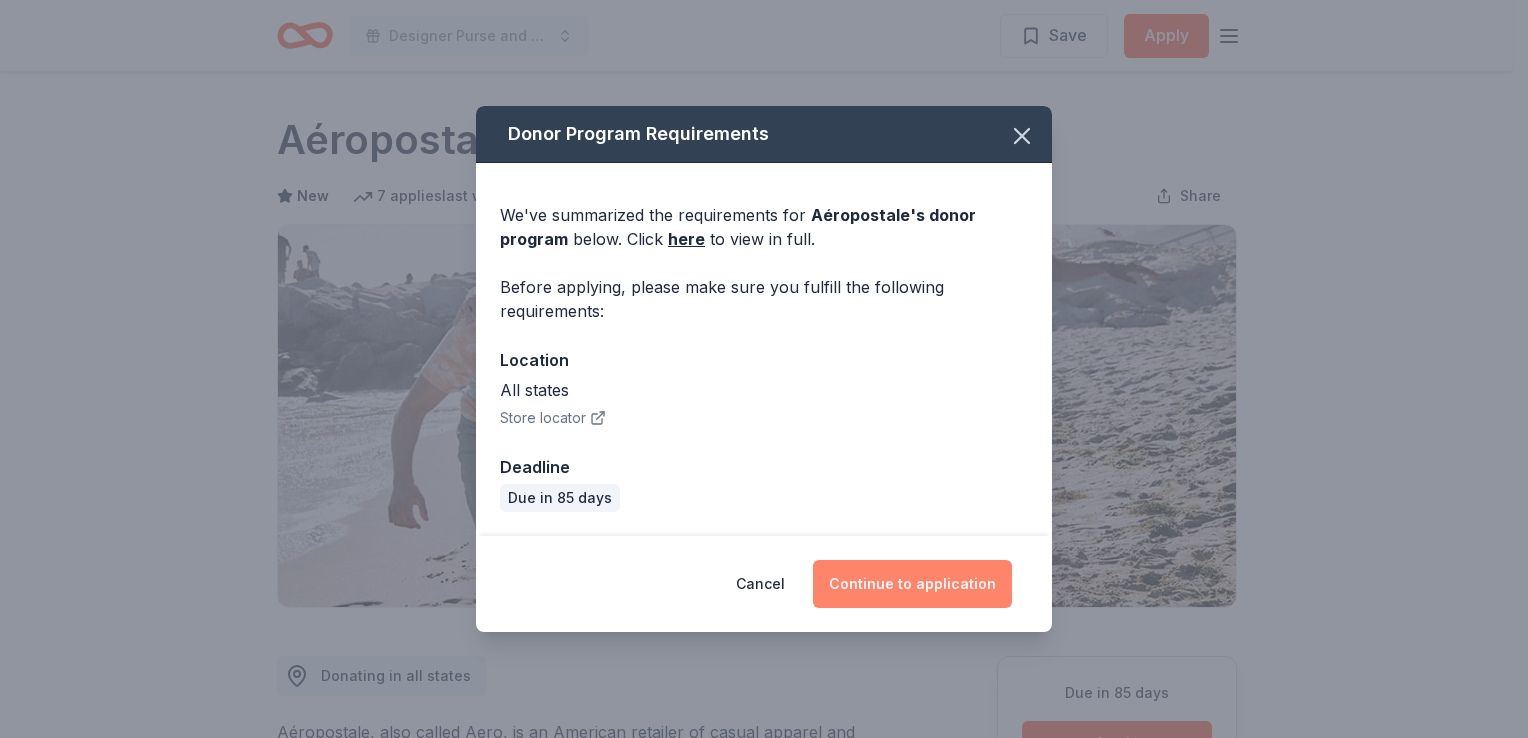 click on "Continue to application" at bounding box center (912, 584) 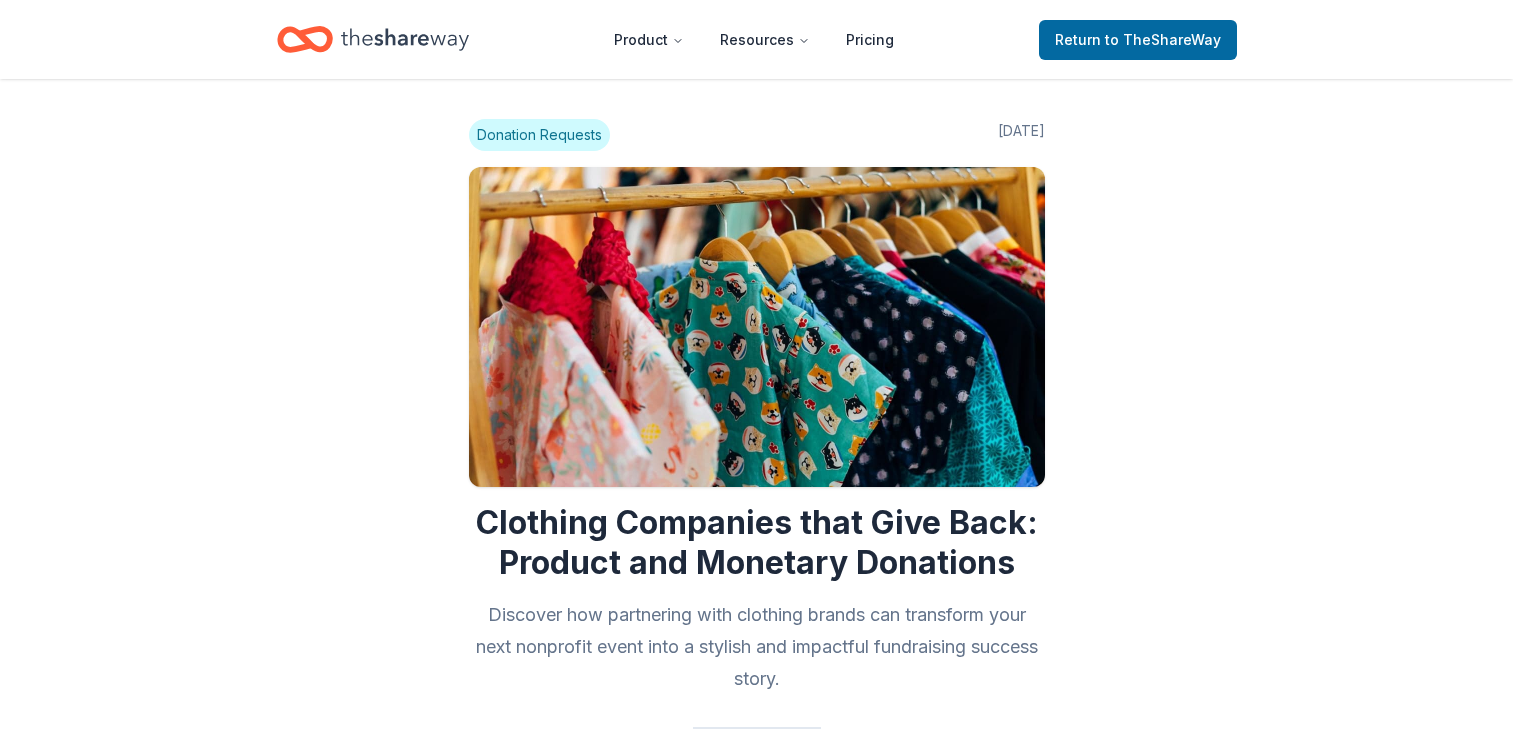 scroll, scrollTop: 1010, scrollLeft: 0, axis: vertical 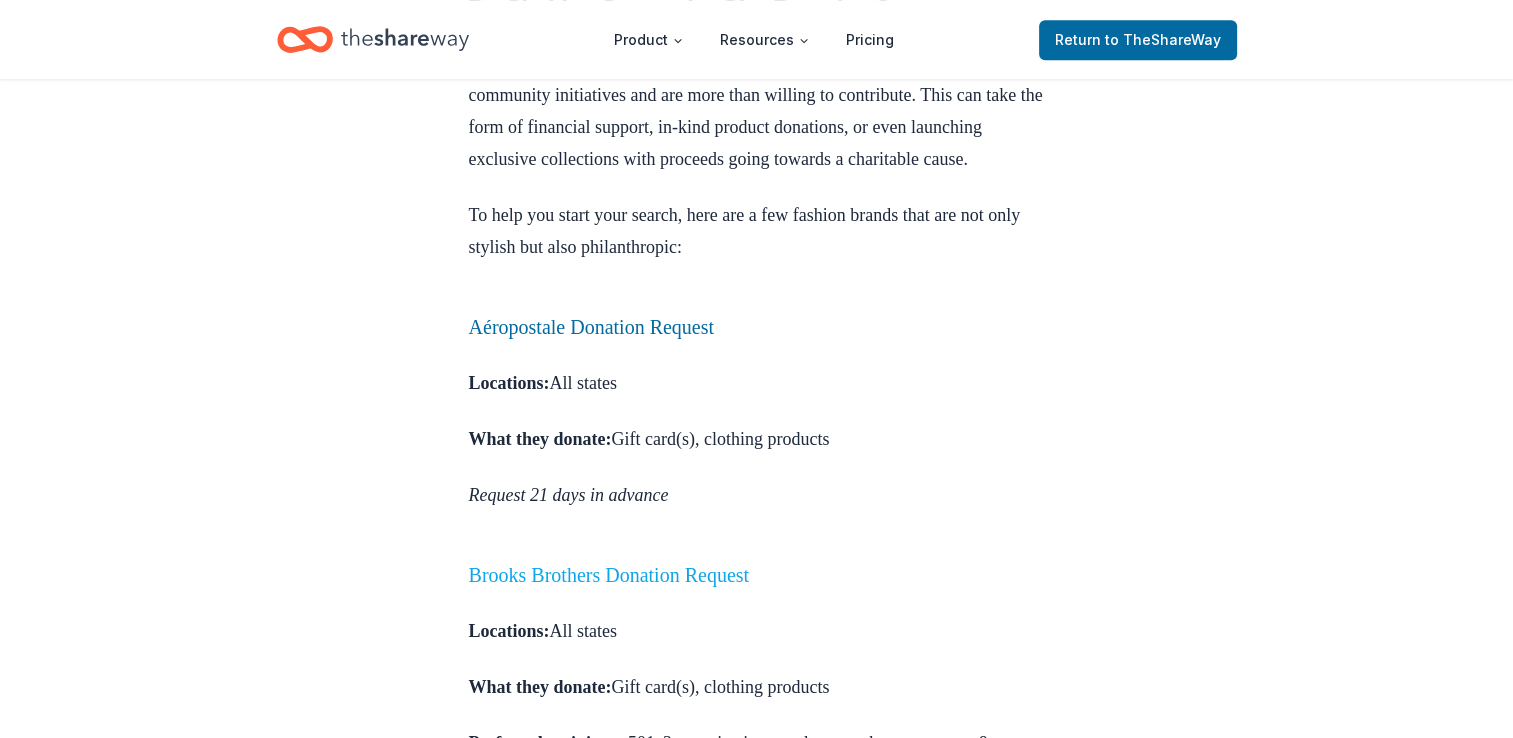 click on "Brooks Brothers Donation Request" at bounding box center [609, 575] 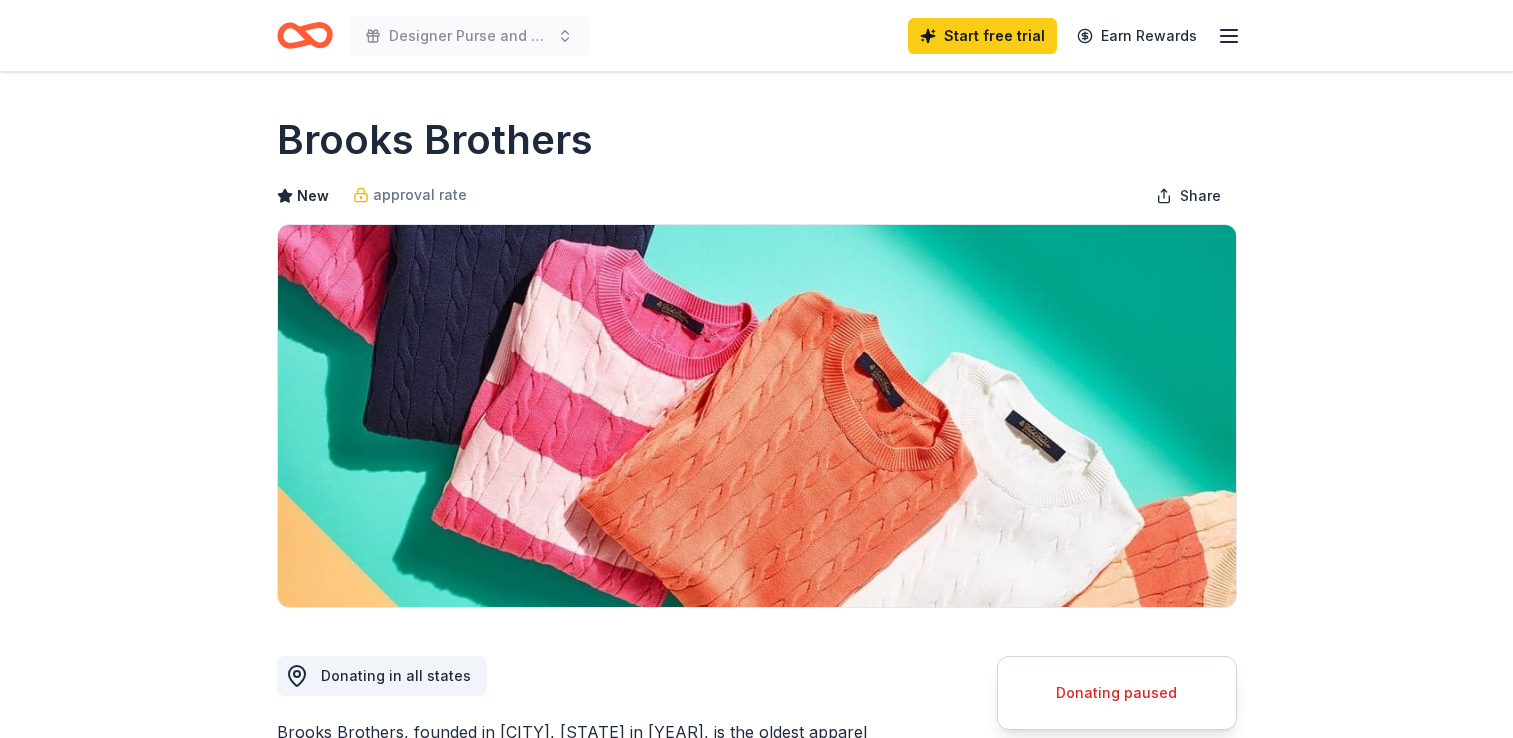 scroll, scrollTop: 0, scrollLeft: 0, axis: both 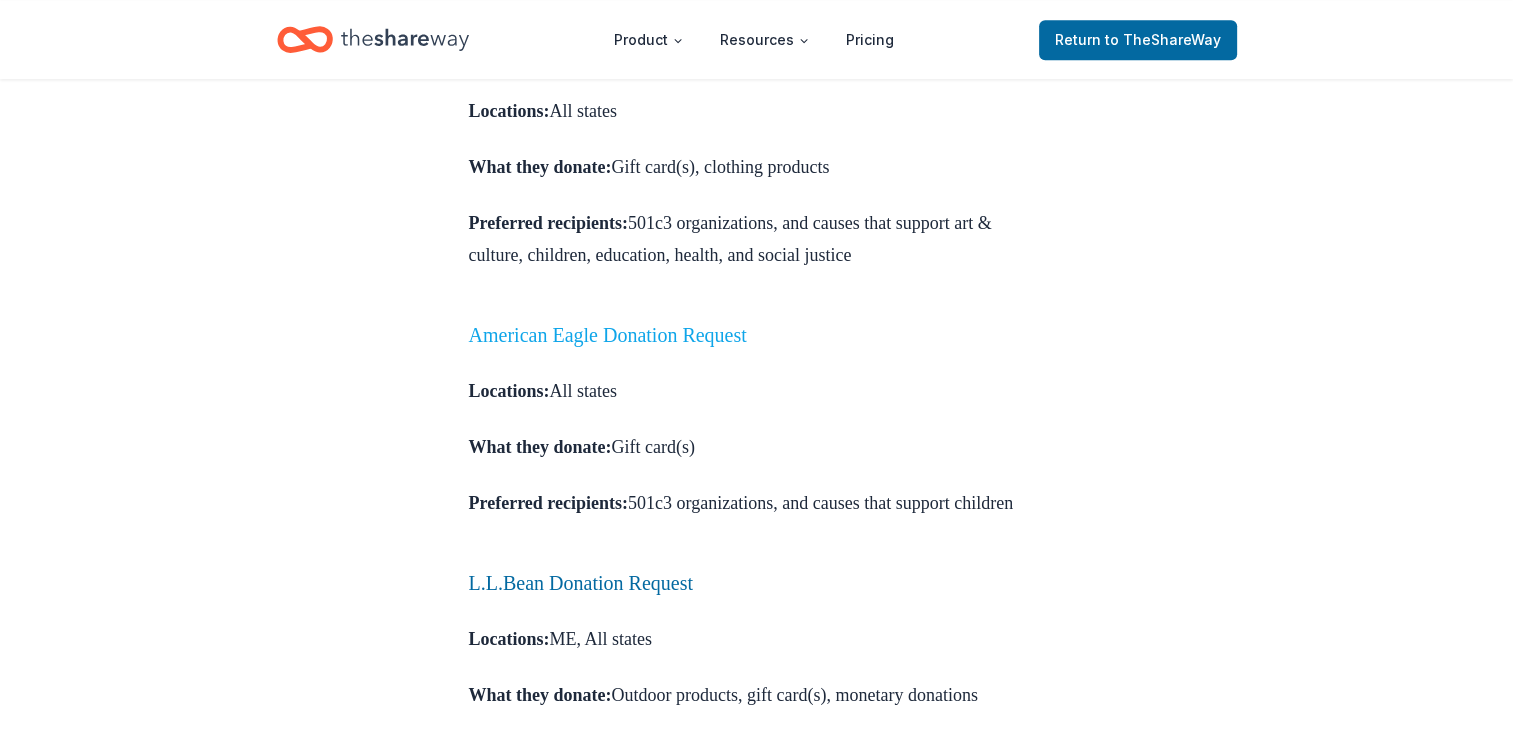 click on "American Eagle Donation Request" at bounding box center [608, 335] 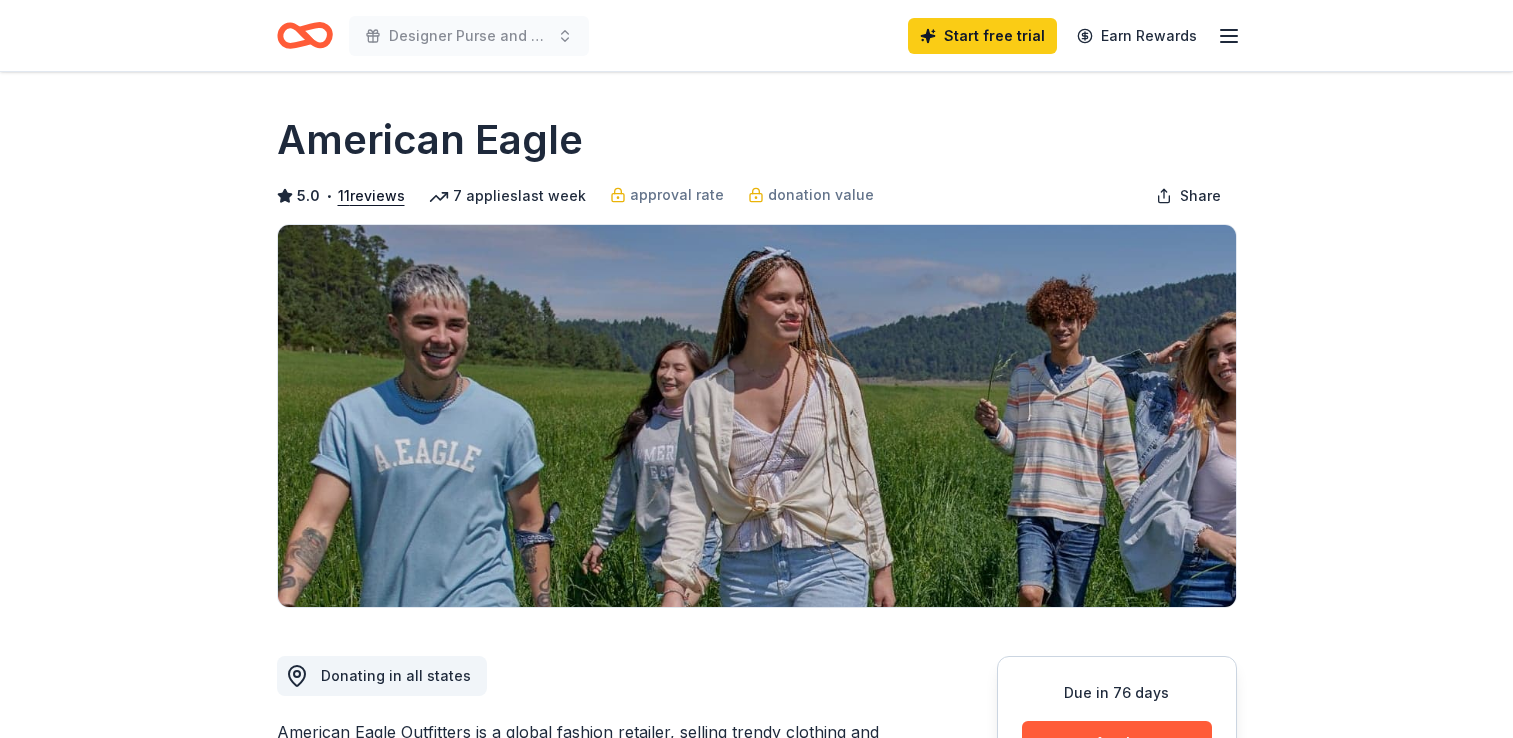 scroll, scrollTop: 0, scrollLeft: 0, axis: both 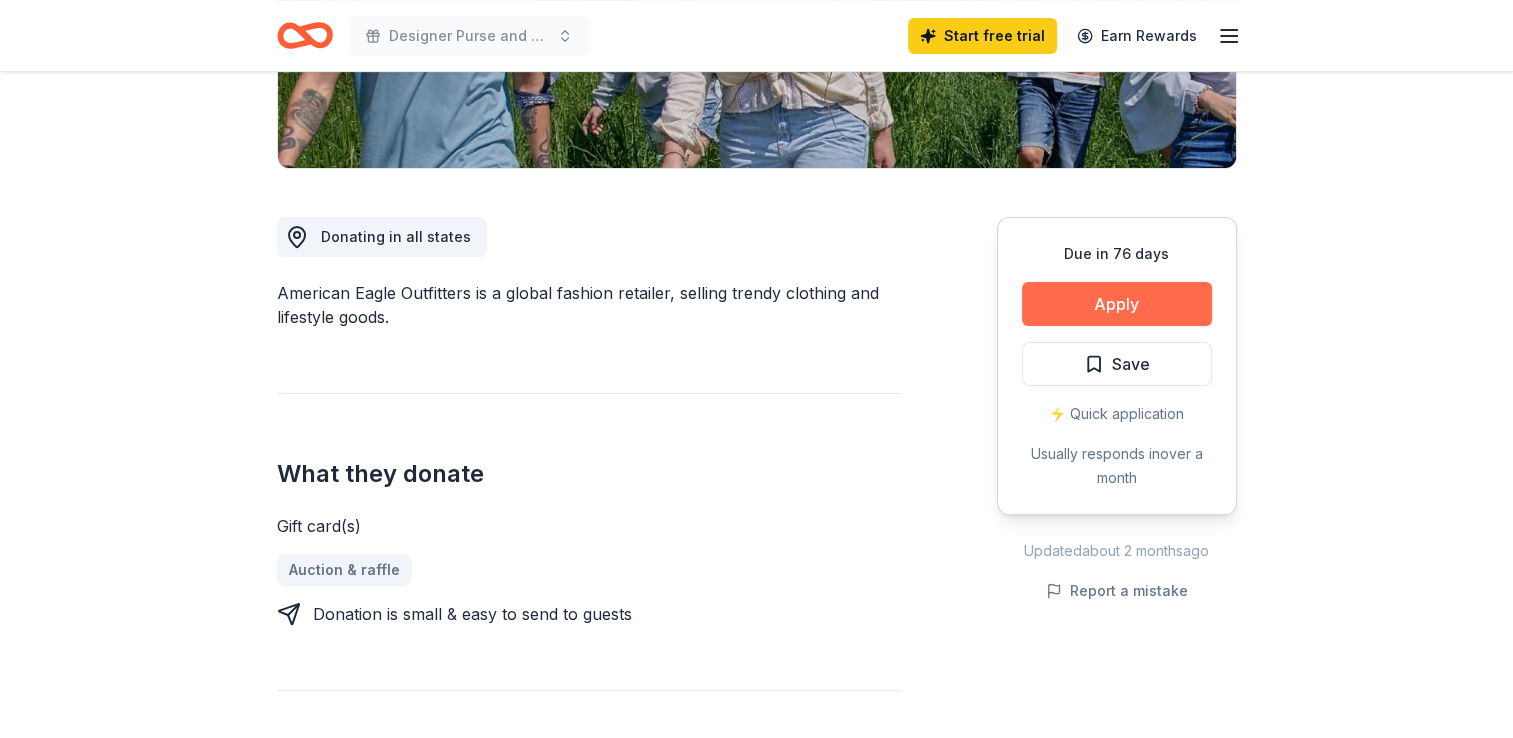 click on "Apply" at bounding box center [1117, 304] 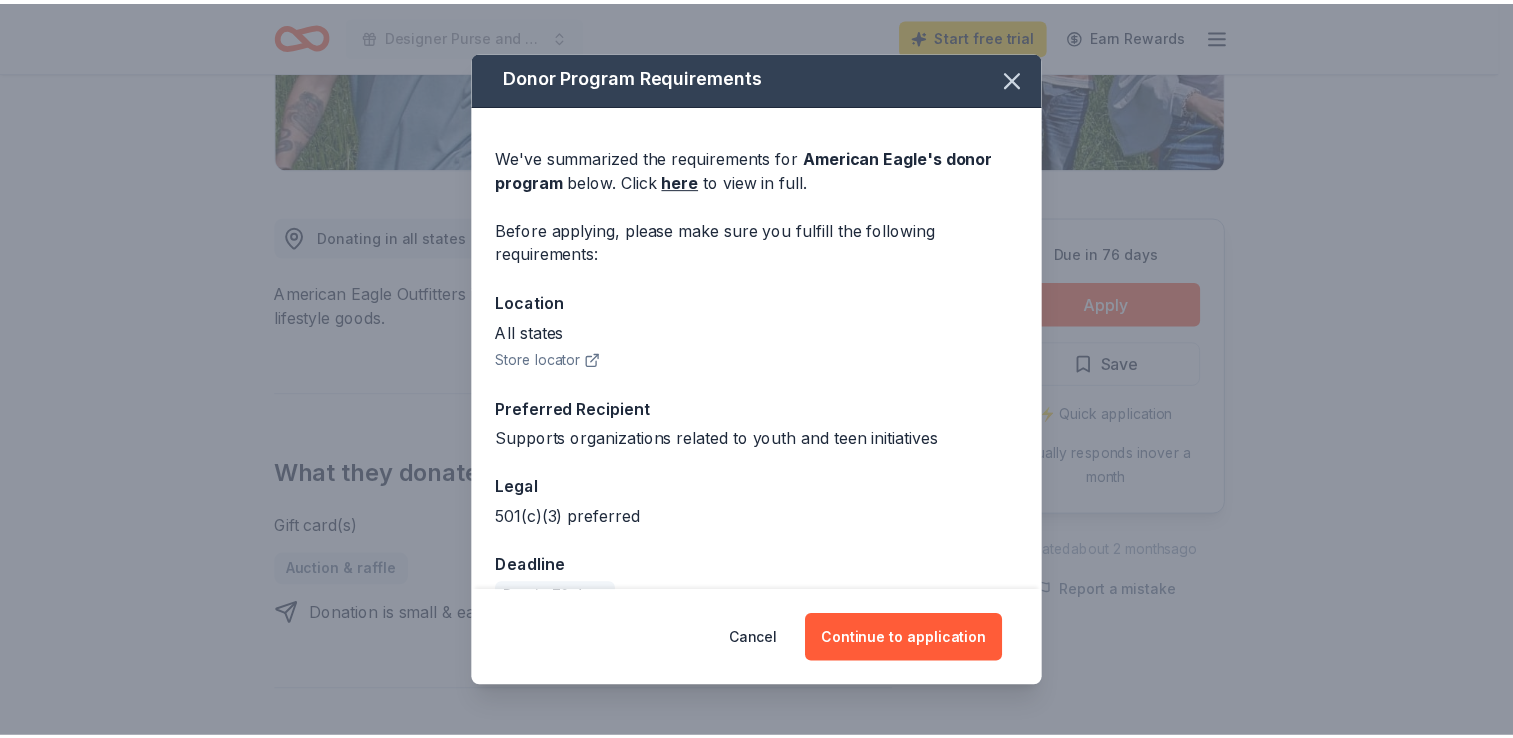 scroll, scrollTop: 0, scrollLeft: 0, axis: both 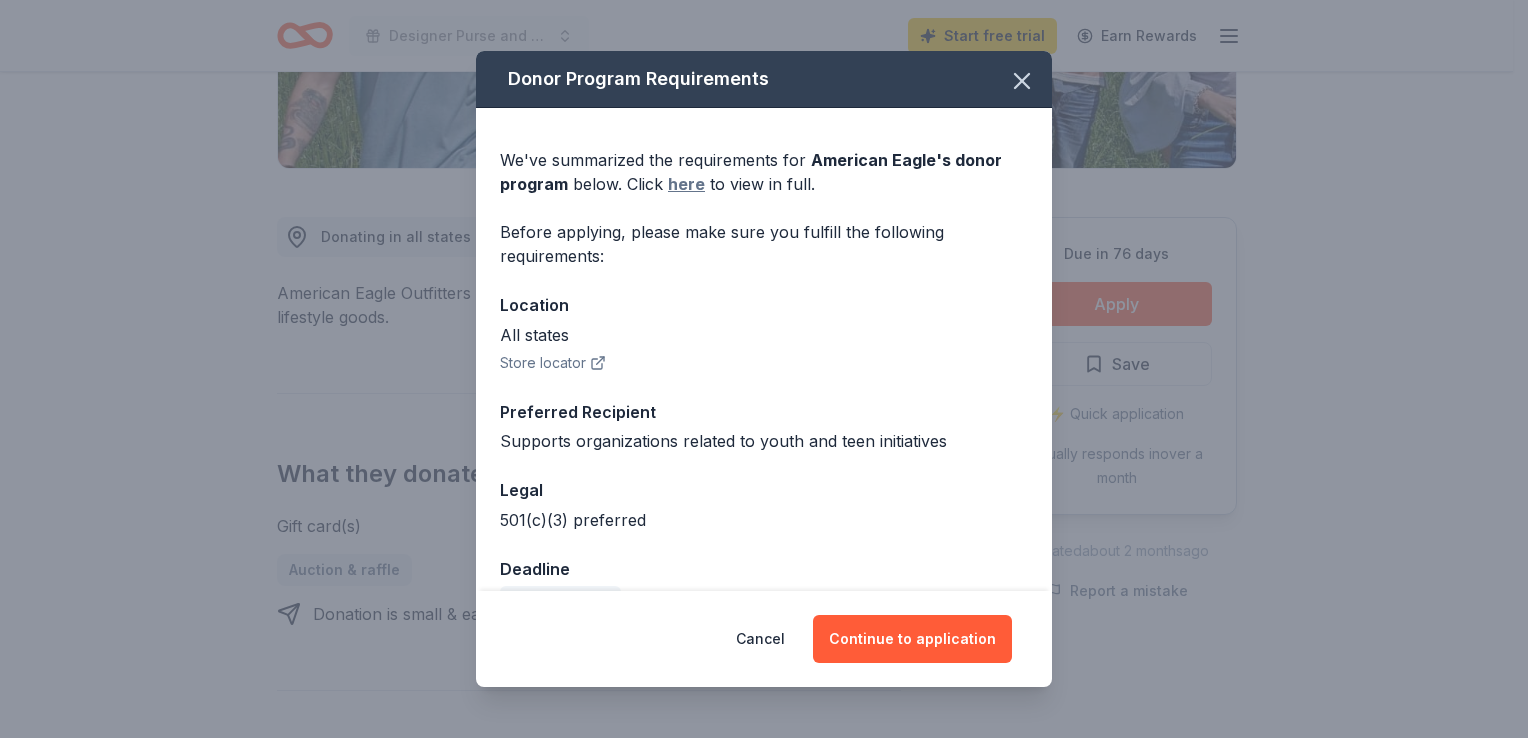click on "here" at bounding box center (686, 184) 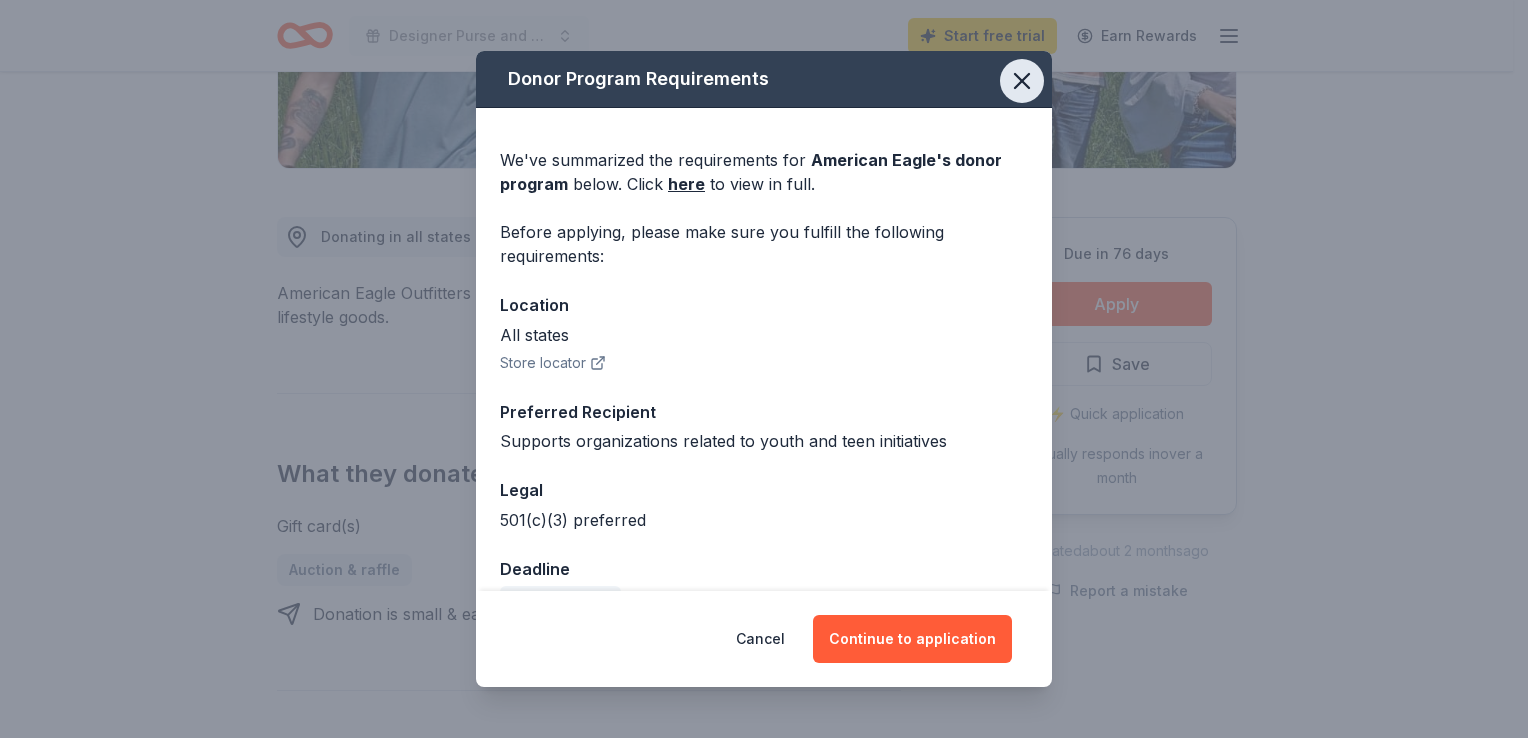 click 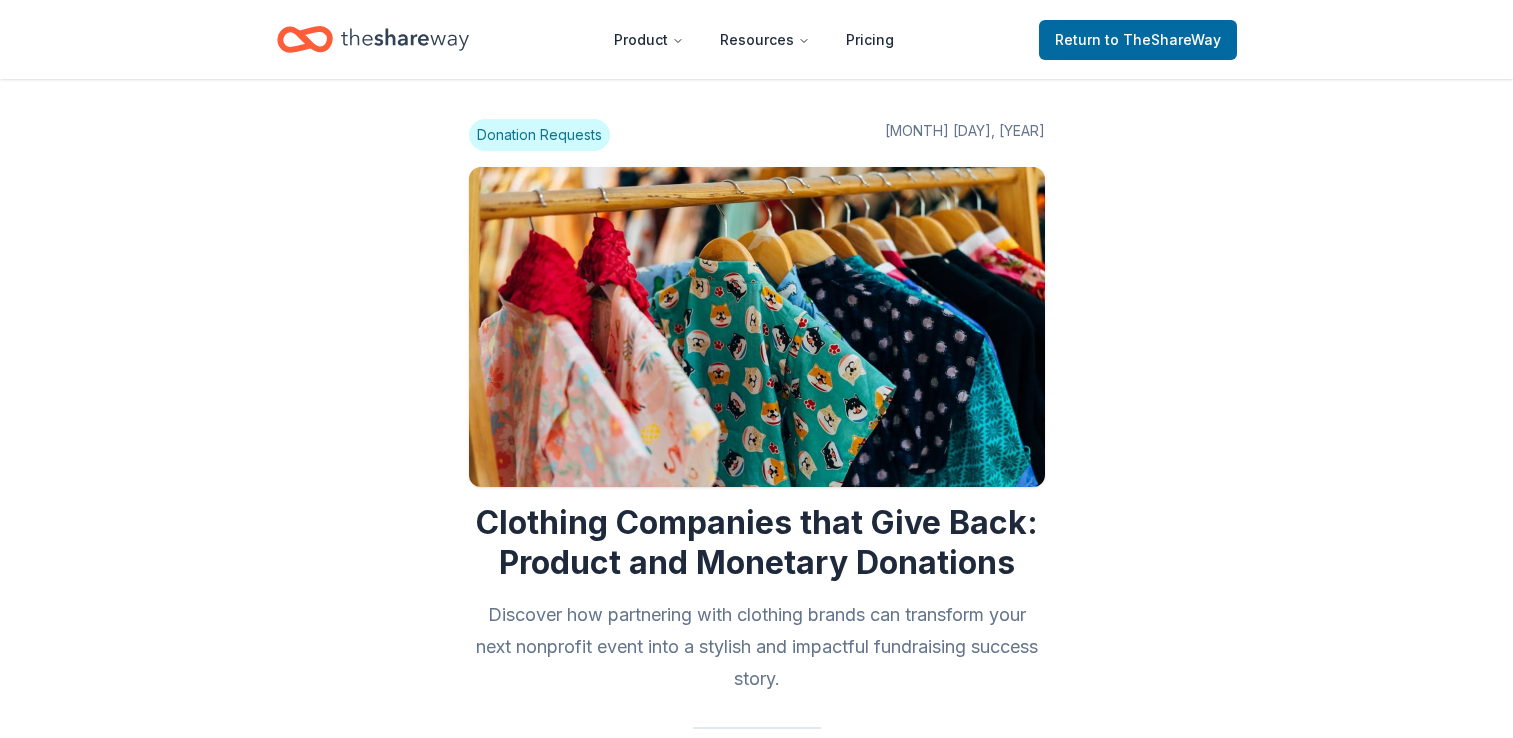 scroll, scrollTop: 1530, scrollLeft: 0, axis: vertical 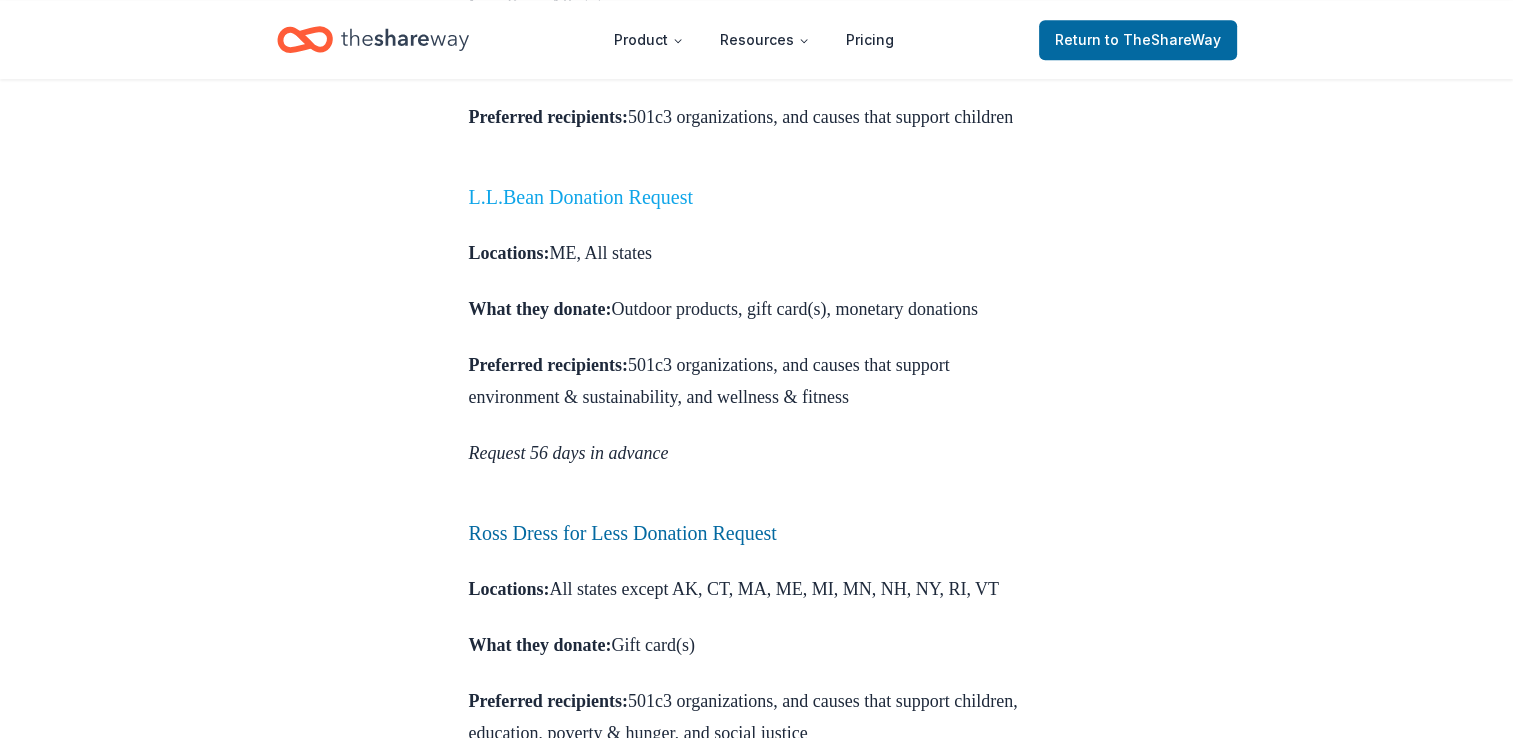click on "L.L.Bean Donation Request" at bounding box center [581, 197] 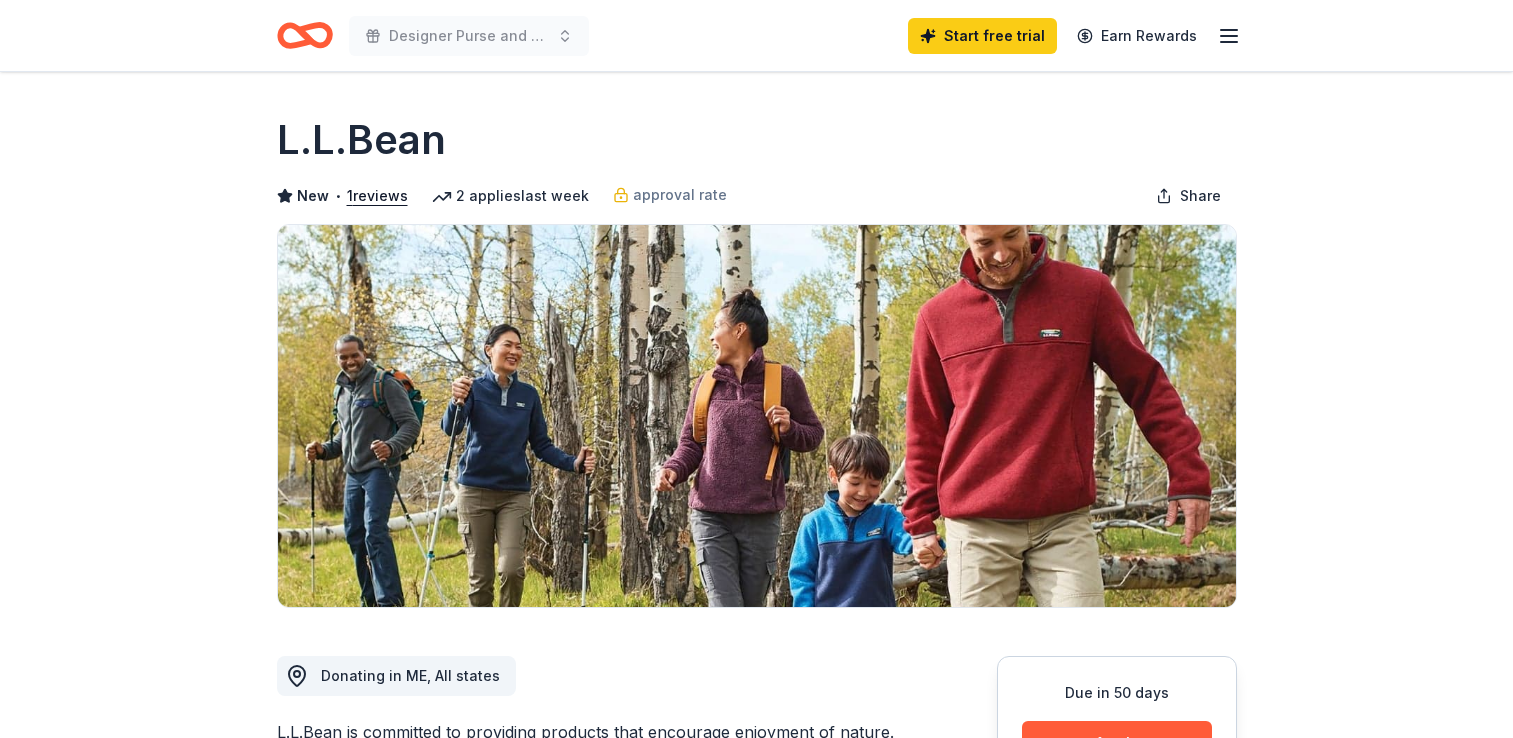 scroll, scrollTop: 0, scrollLeft: 0, axis: both 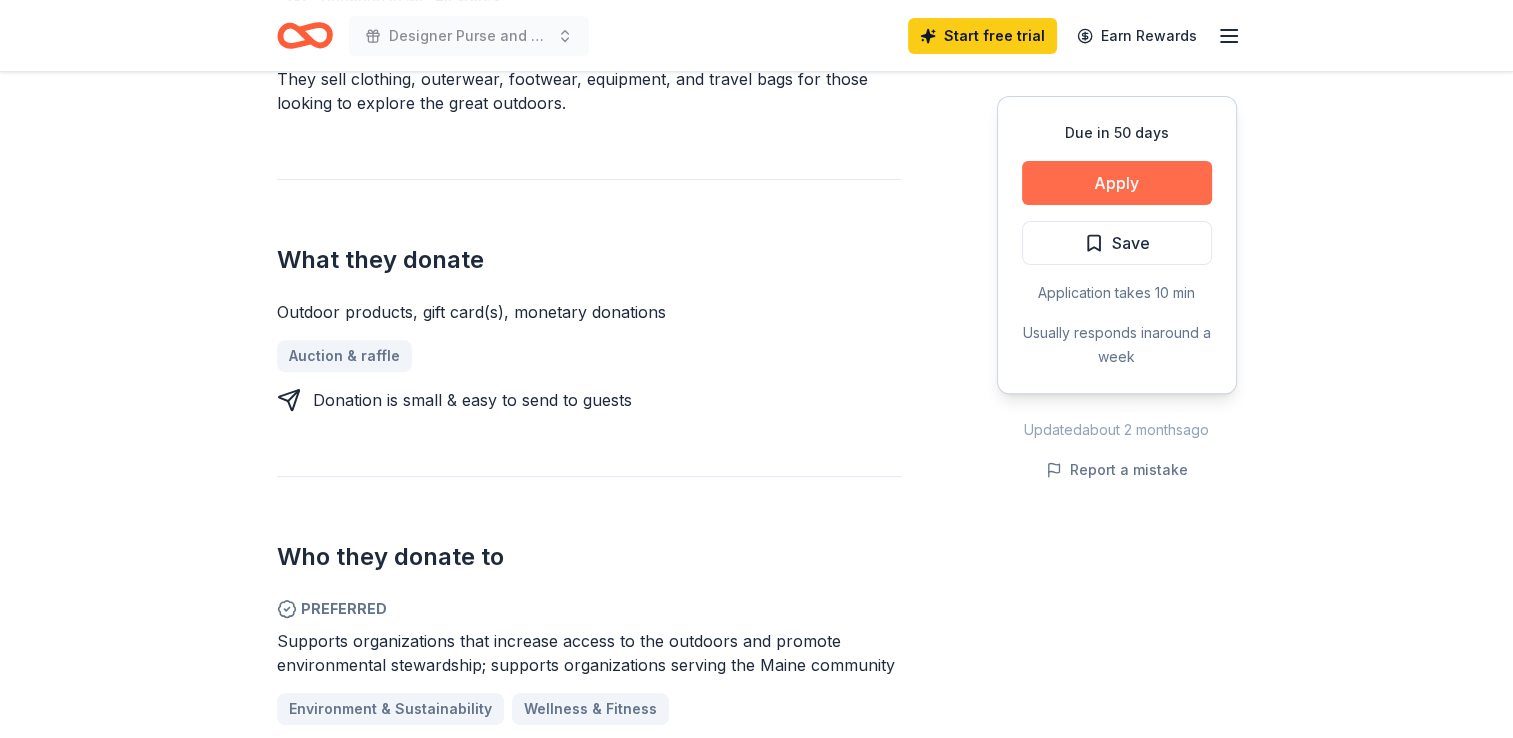 click on "Apply" at bounding box center (1117, 183) 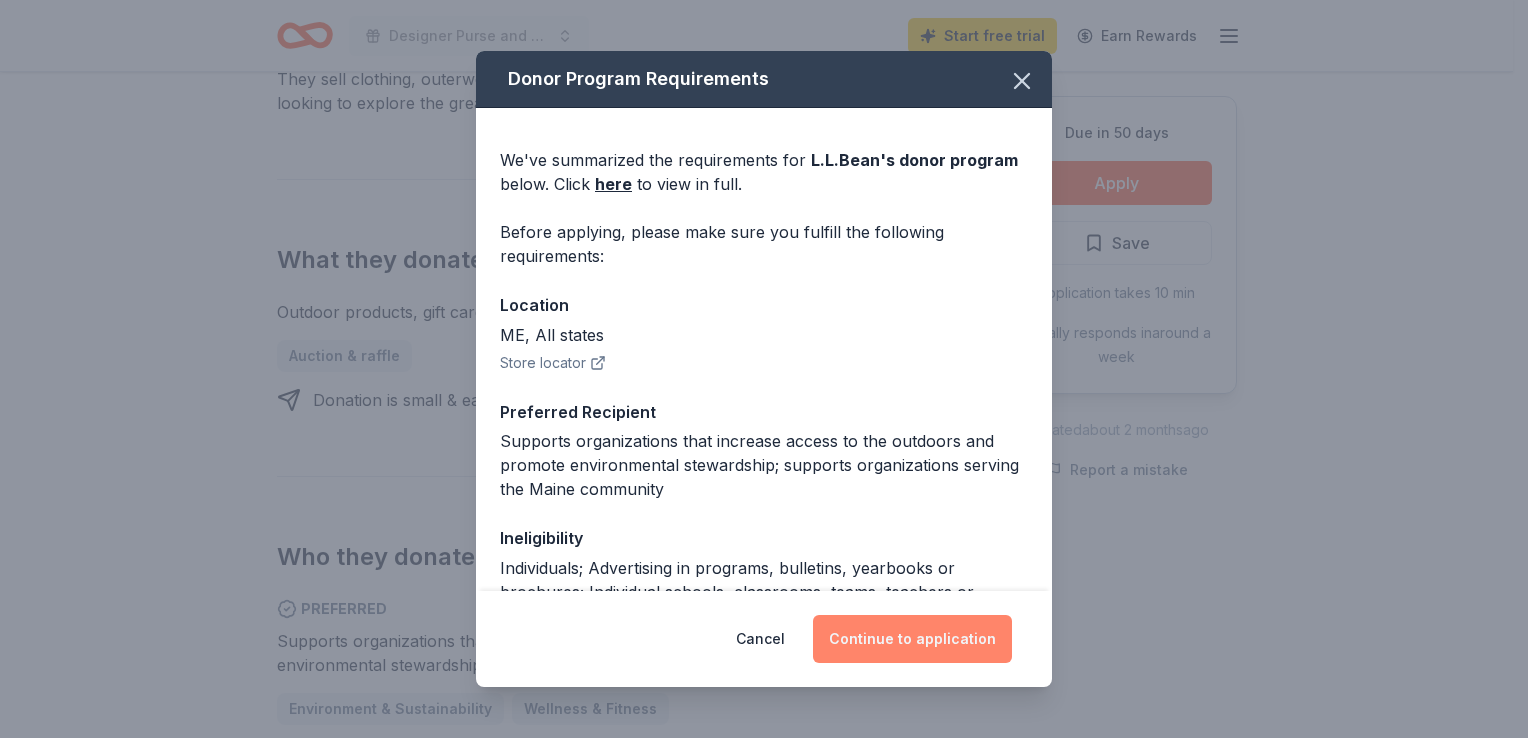 click on "Continue to application" at bounding box center (912, 639) 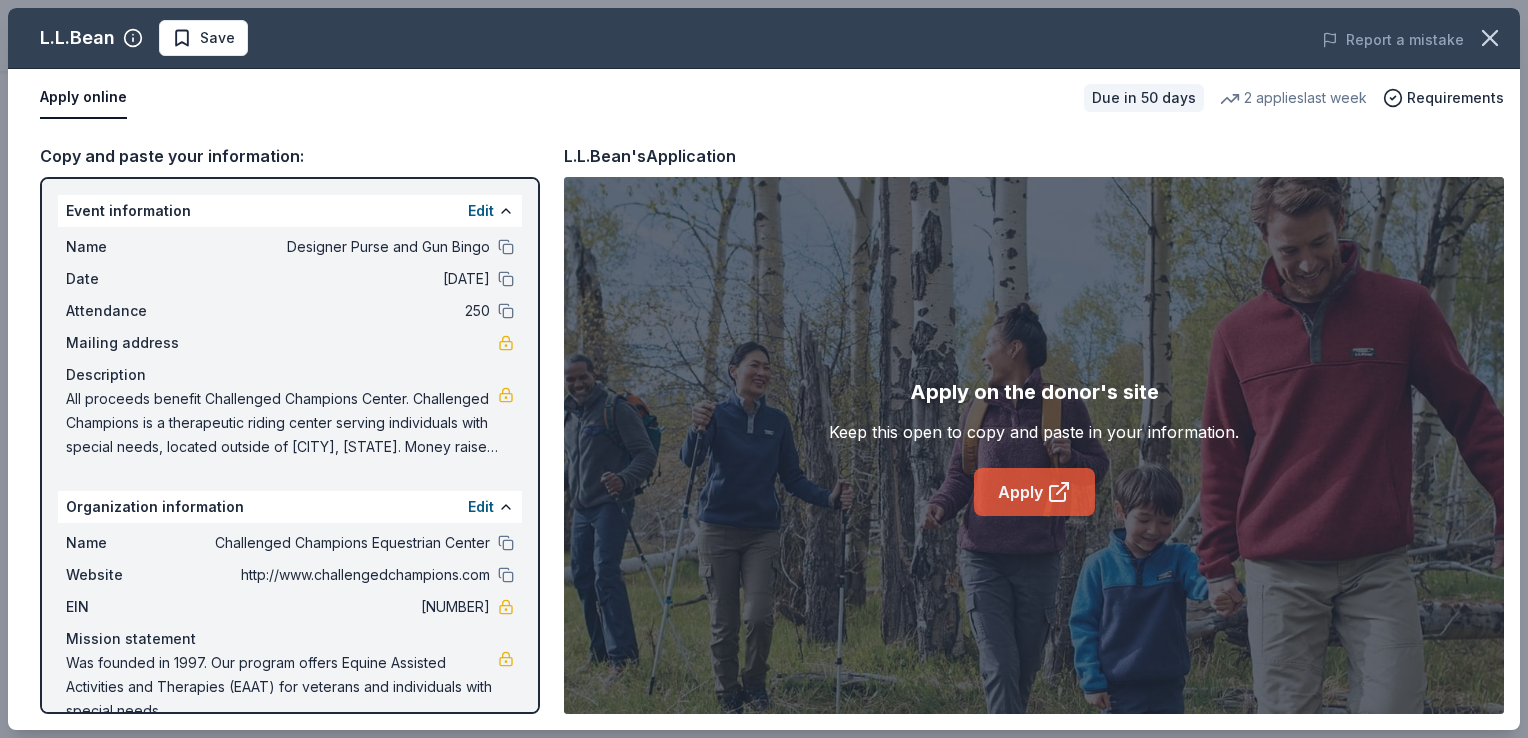 click on "Apply" at bounding box center (1034, 492) 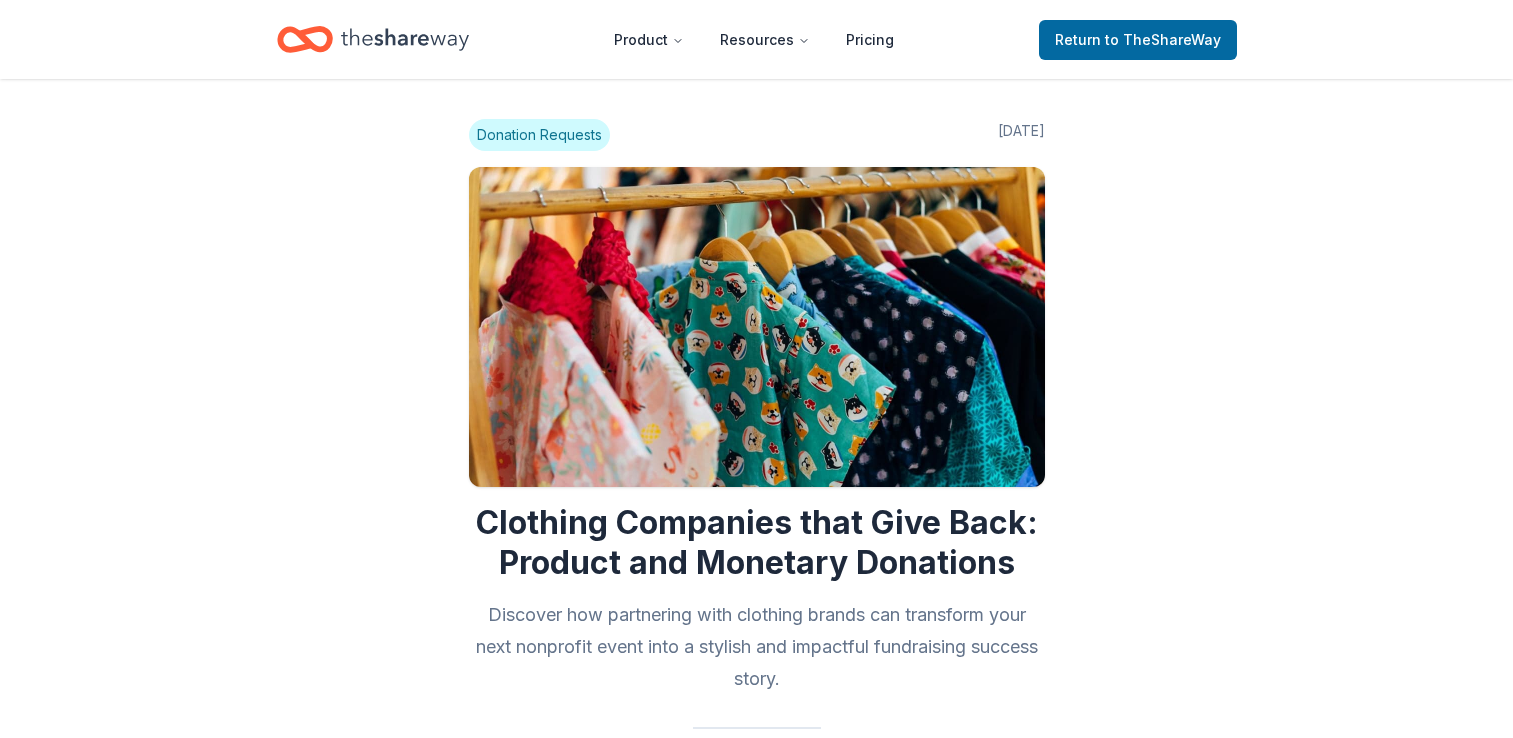 scroll, scrollTop: 1916, scrollLeft: 0, axis: vertical 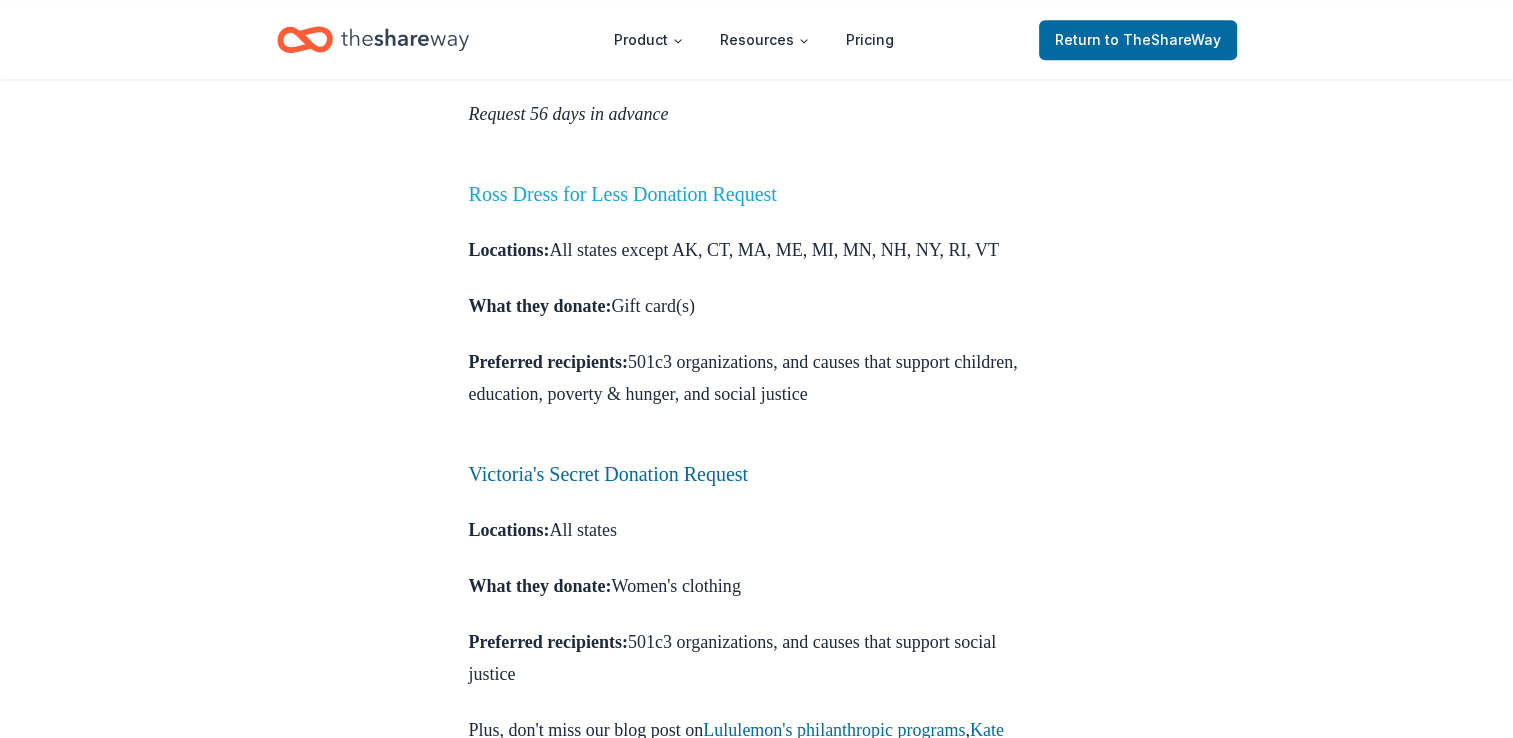 click on "Ross Dress for Less Donation Request" at bounding box center [623, 194] 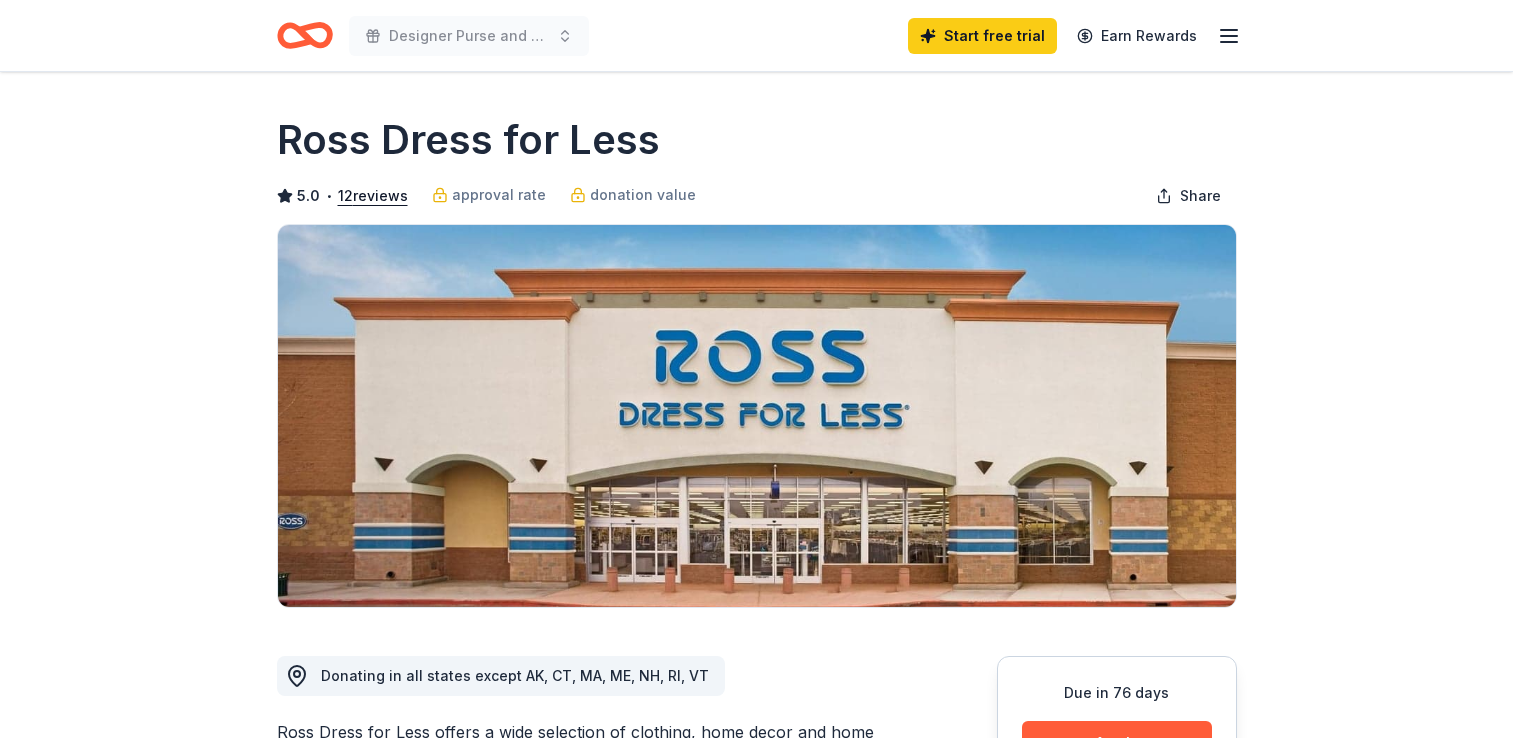 scroll, scrollTop: 0, scrollLeft: 0, axis: both 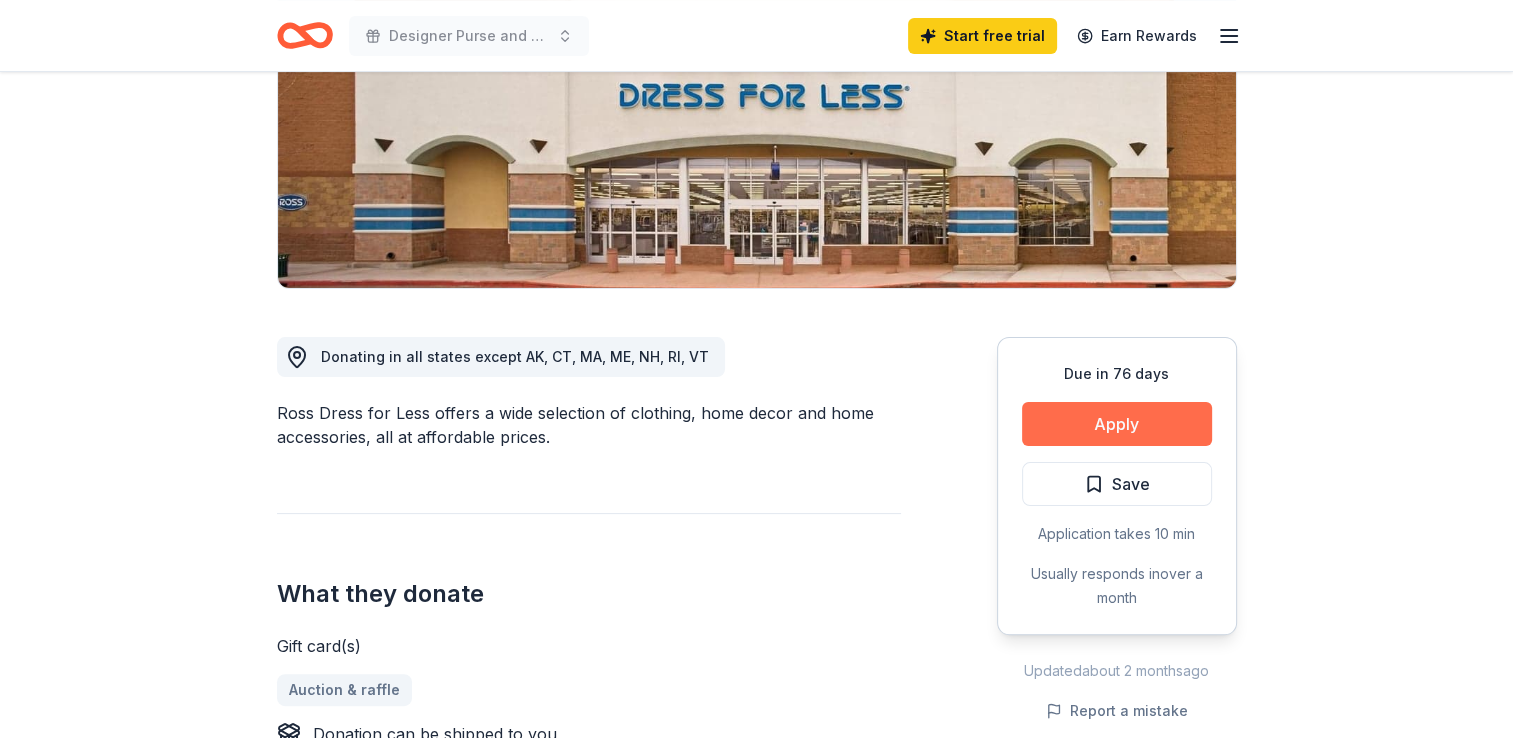 click on "Apply" at bounding box center [1117, 424] 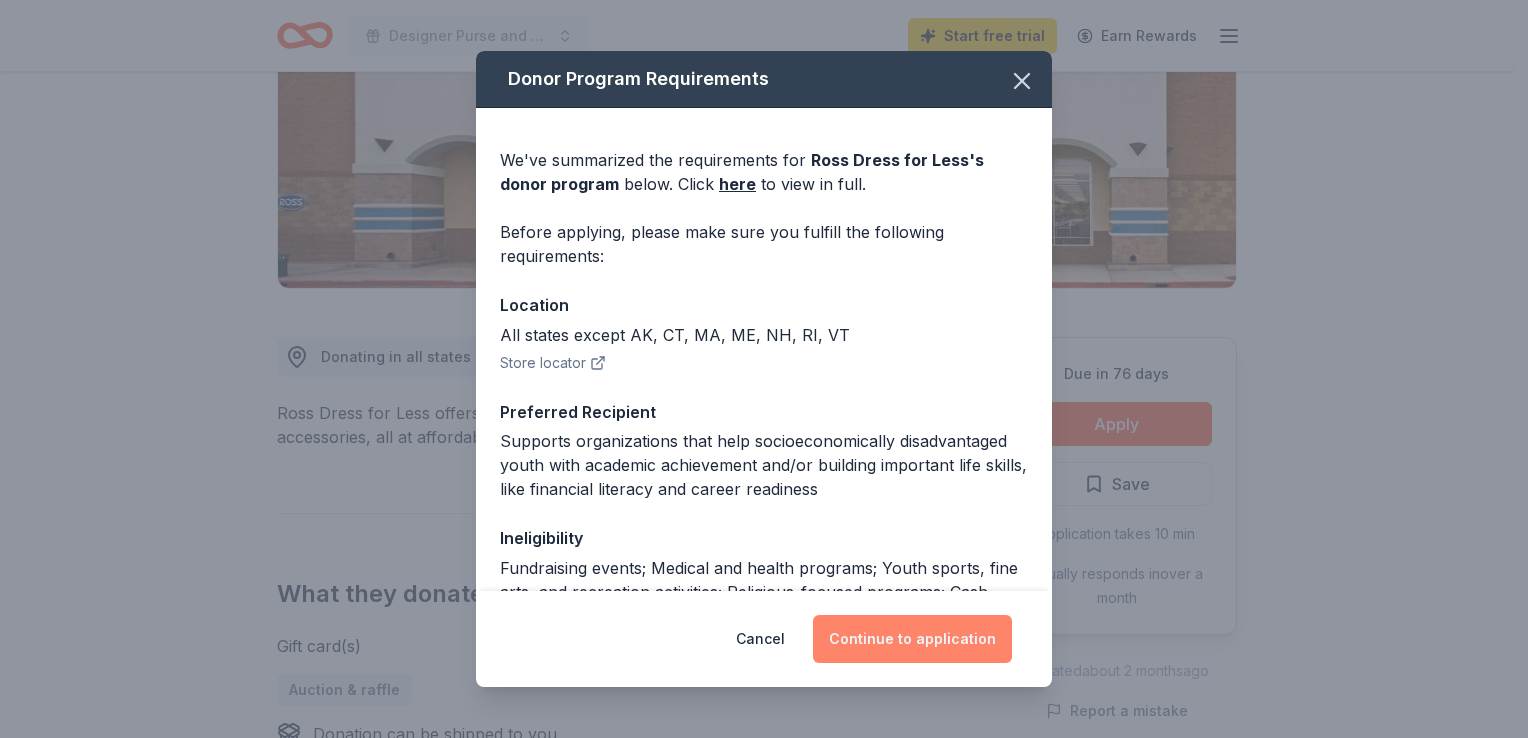 click on "Continue to application" at bounding box center [912, 639] 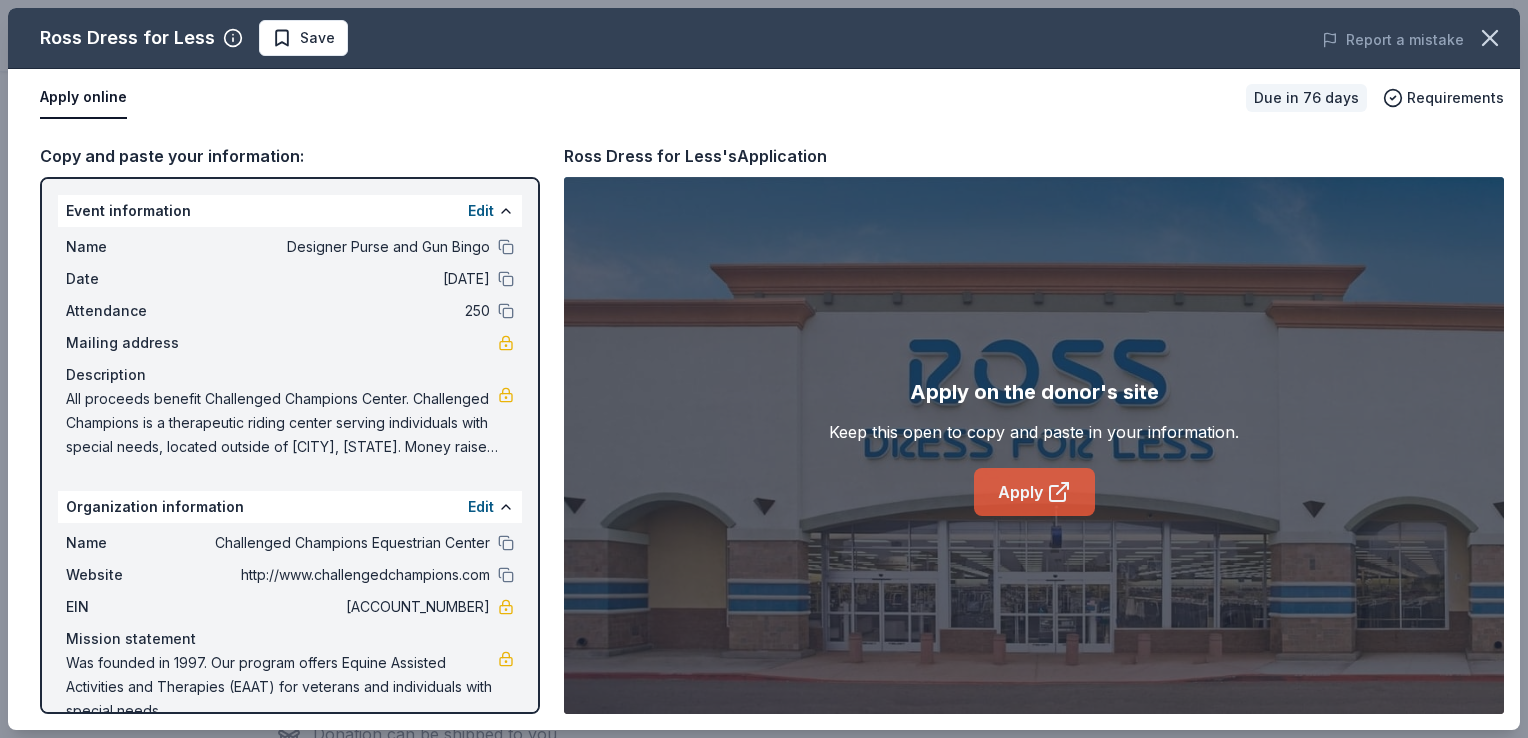 click on "Apply" at bounding box center (1034, 492) 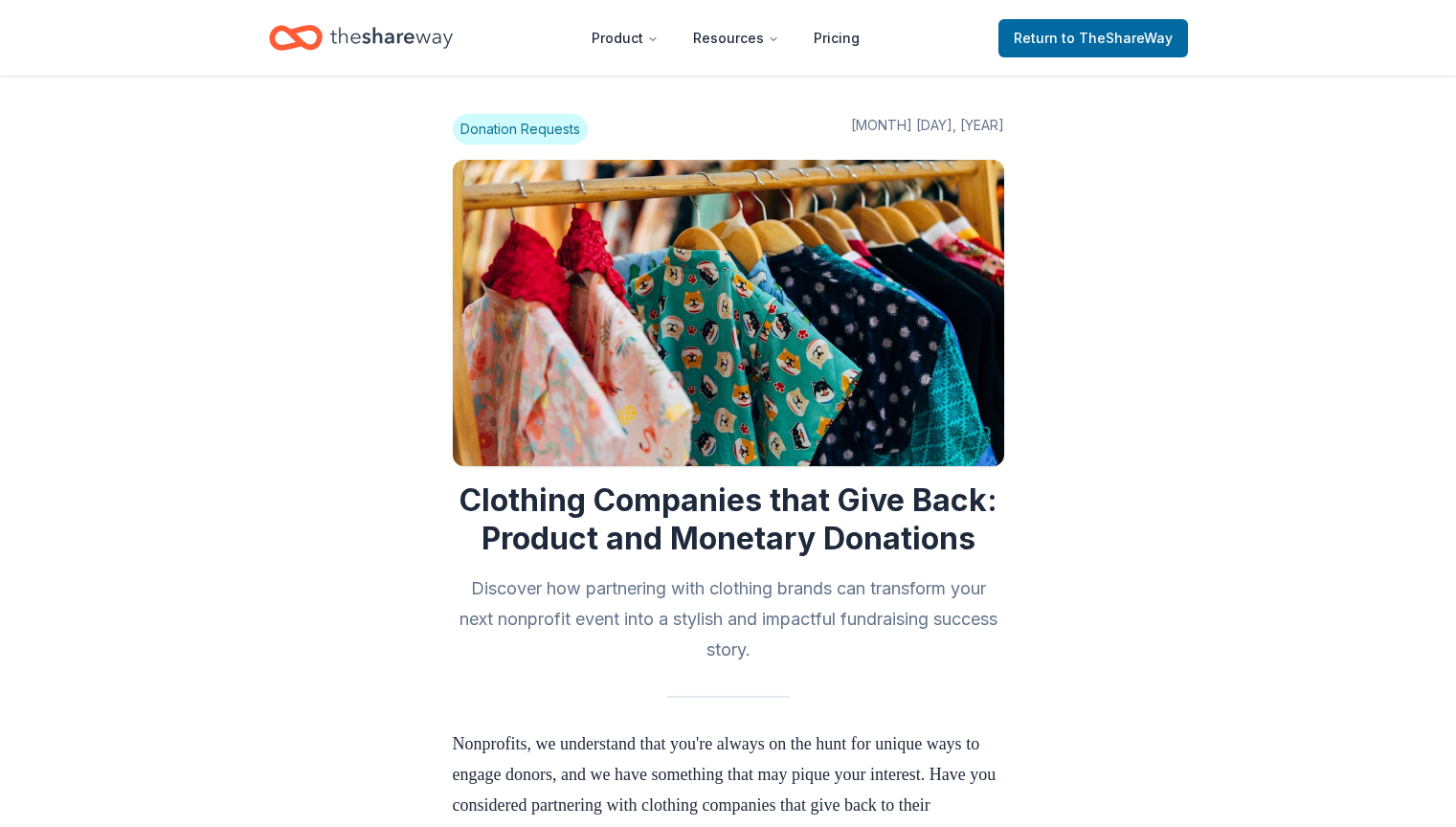 scroll, scrollTop: 2158, scrollLeft: 0, axis: vertical 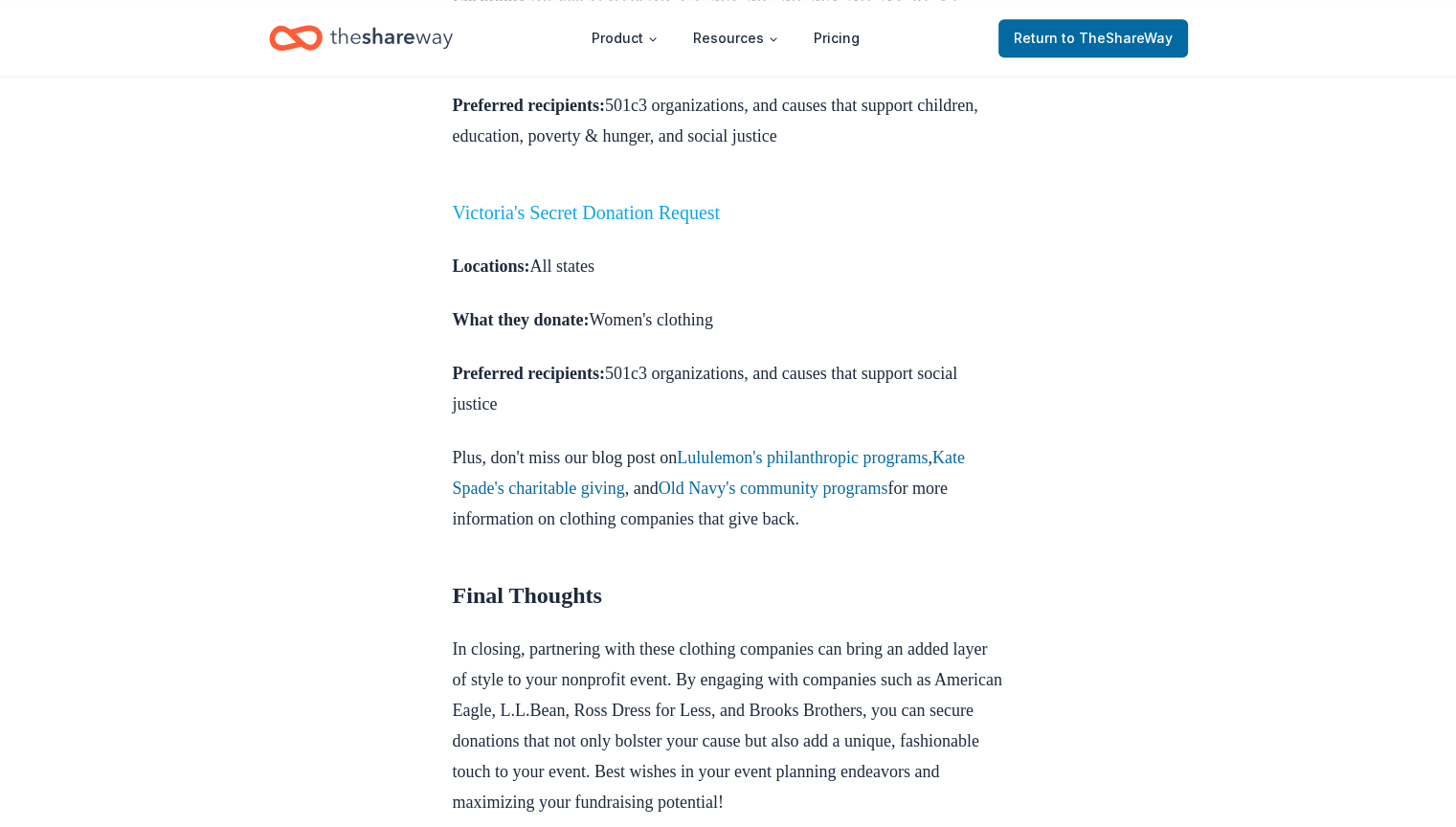 click on "Victoria's Secret Donation Request" at bounding box center [587, 212] 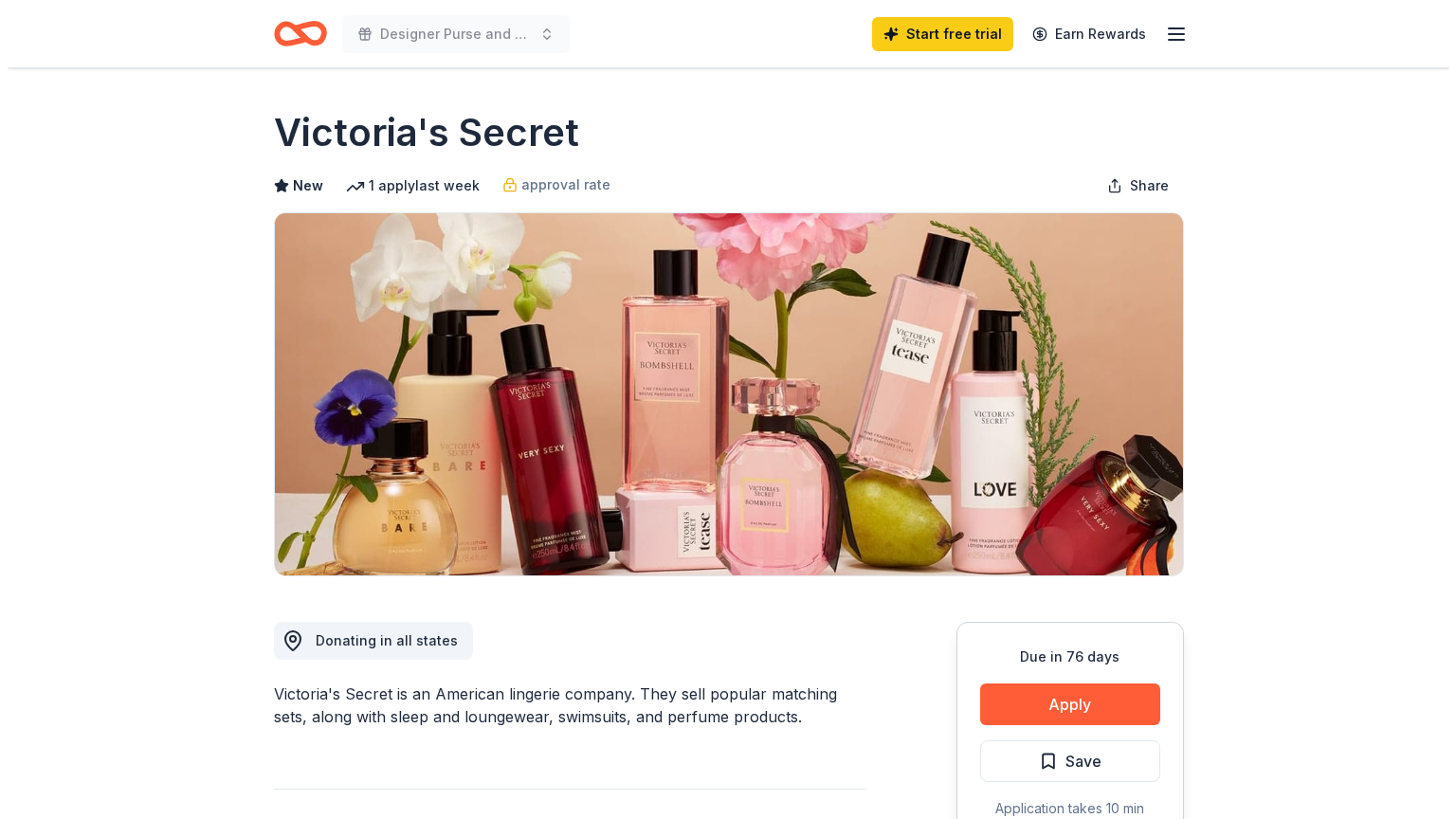 scroll, scrollTop: 0, scrollLeft: 0, axis: both 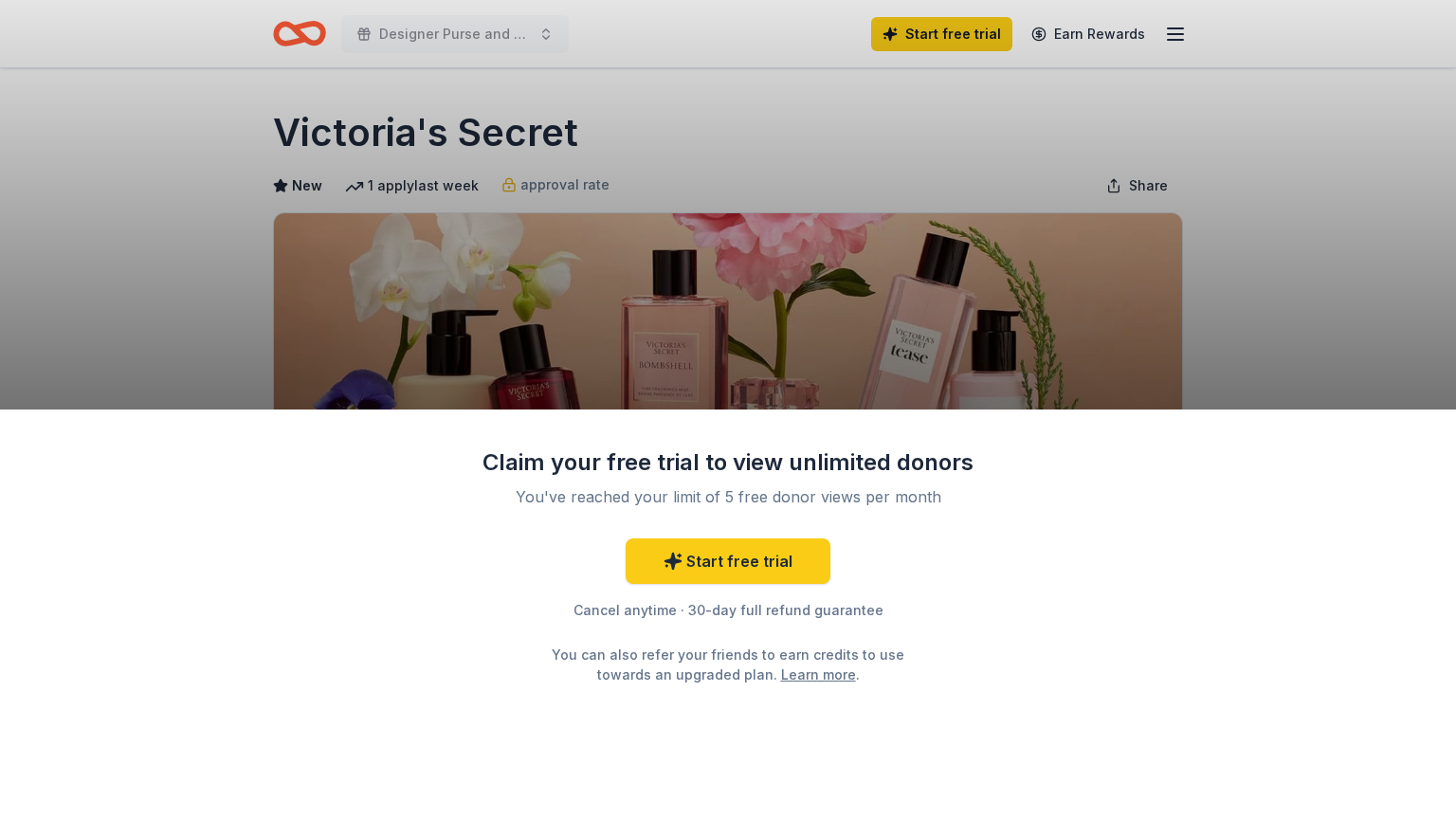 click on "Claim your free trial to view unlimited donors You've reached your limit of 5 free donor views per month Start free  trial Cancel anytime · 30-day full refund guarantee You can also refer your friends to earn credits to use towards an upgraded plan.   Learn more ." at bounding box center (728, 410) 